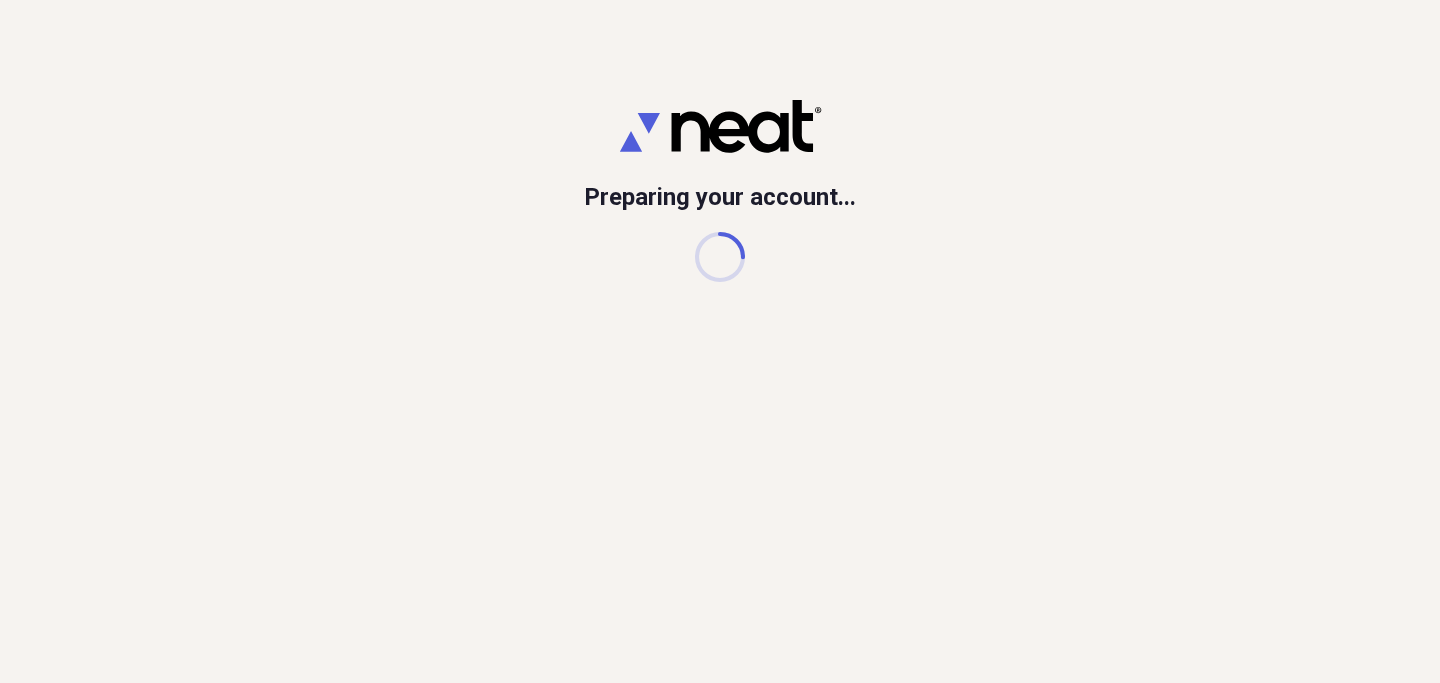 scroll, scrollTop: 0, scrollLeft: 0, axis: both 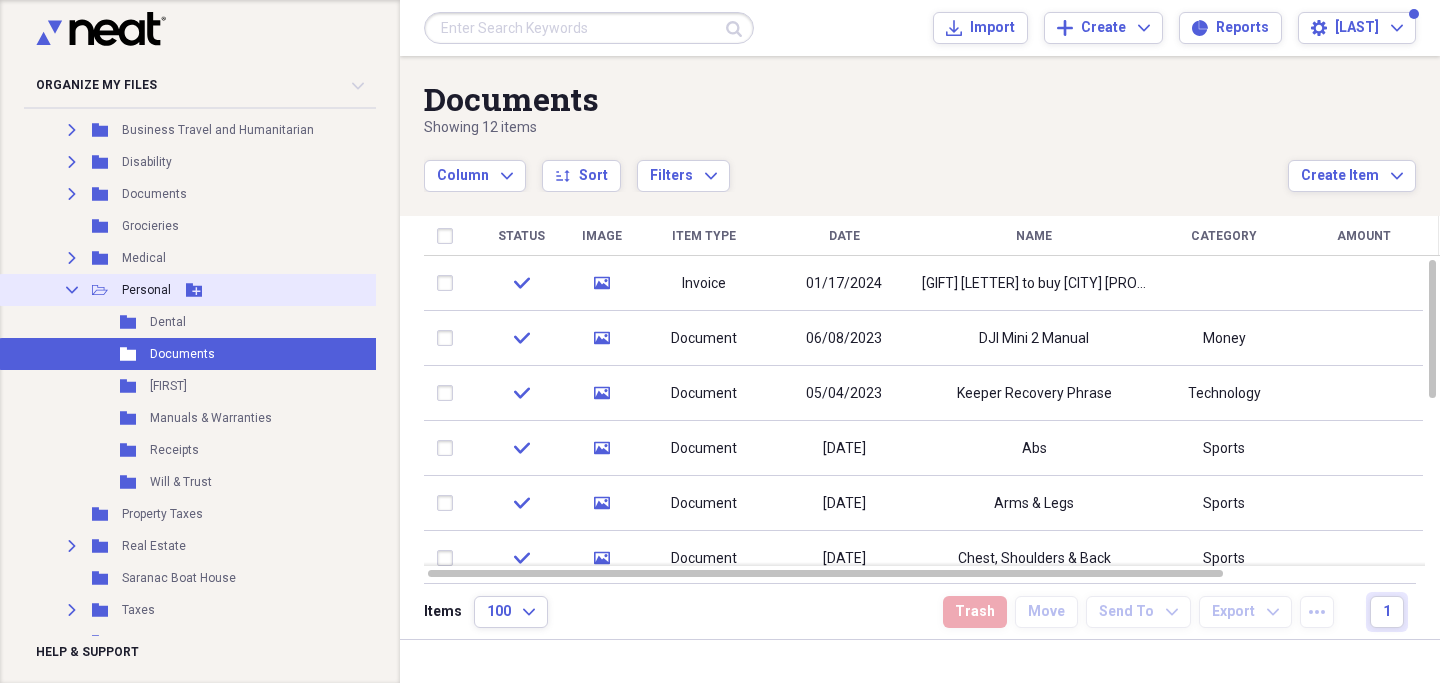 click on "Collapse" 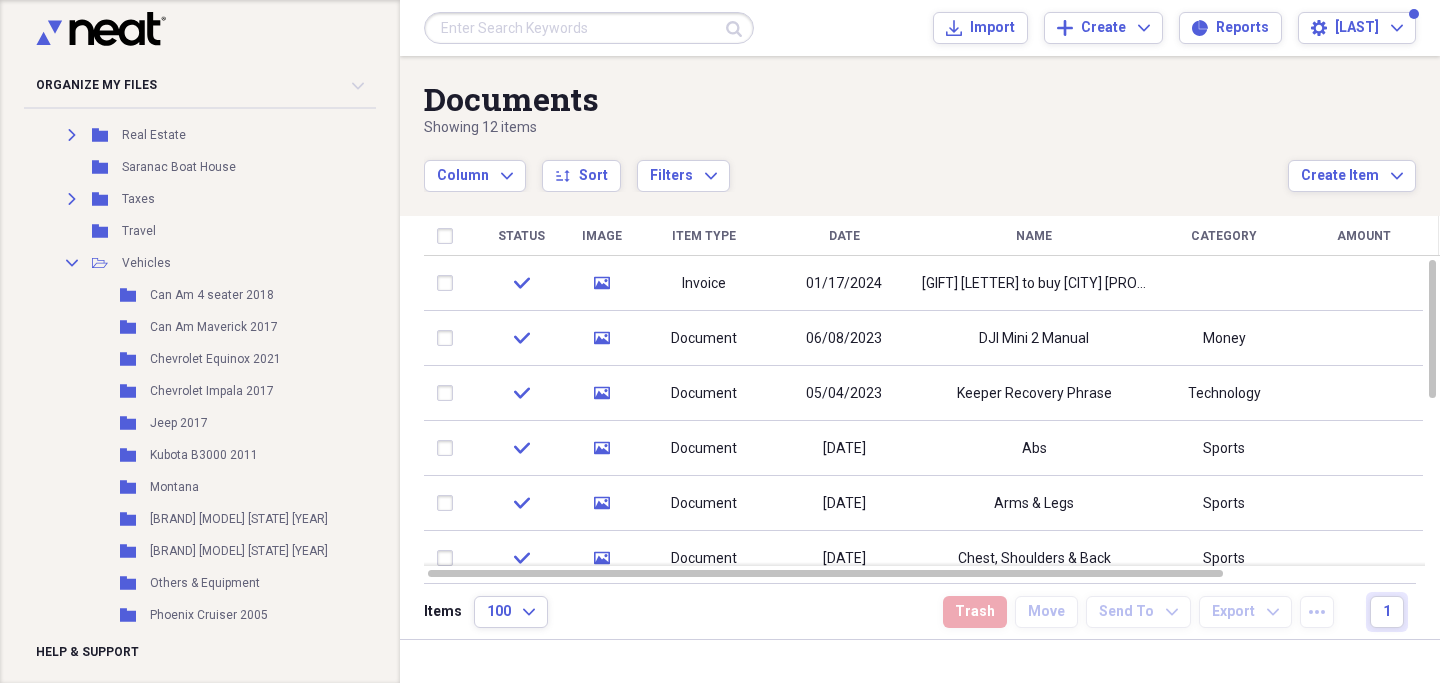 scroll, scrollTop: 499, scrollLeft: 0, axis: vertical 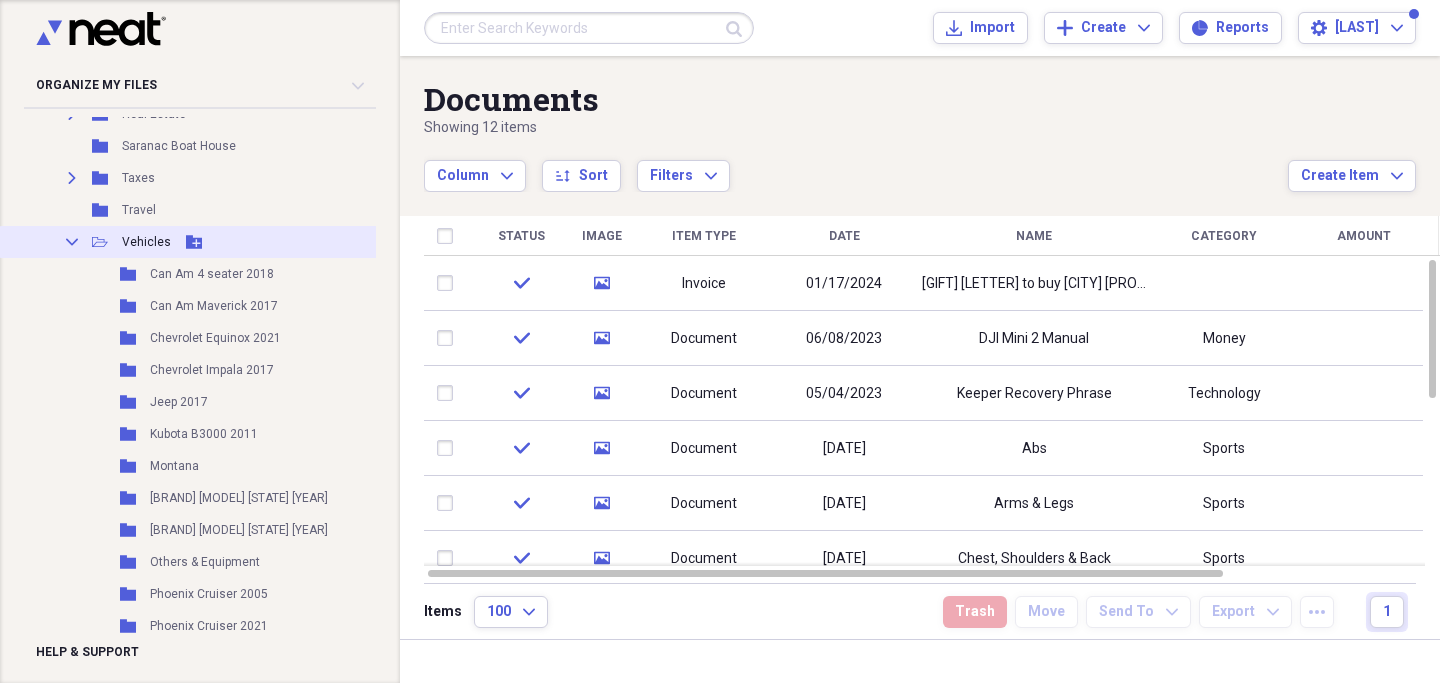 click 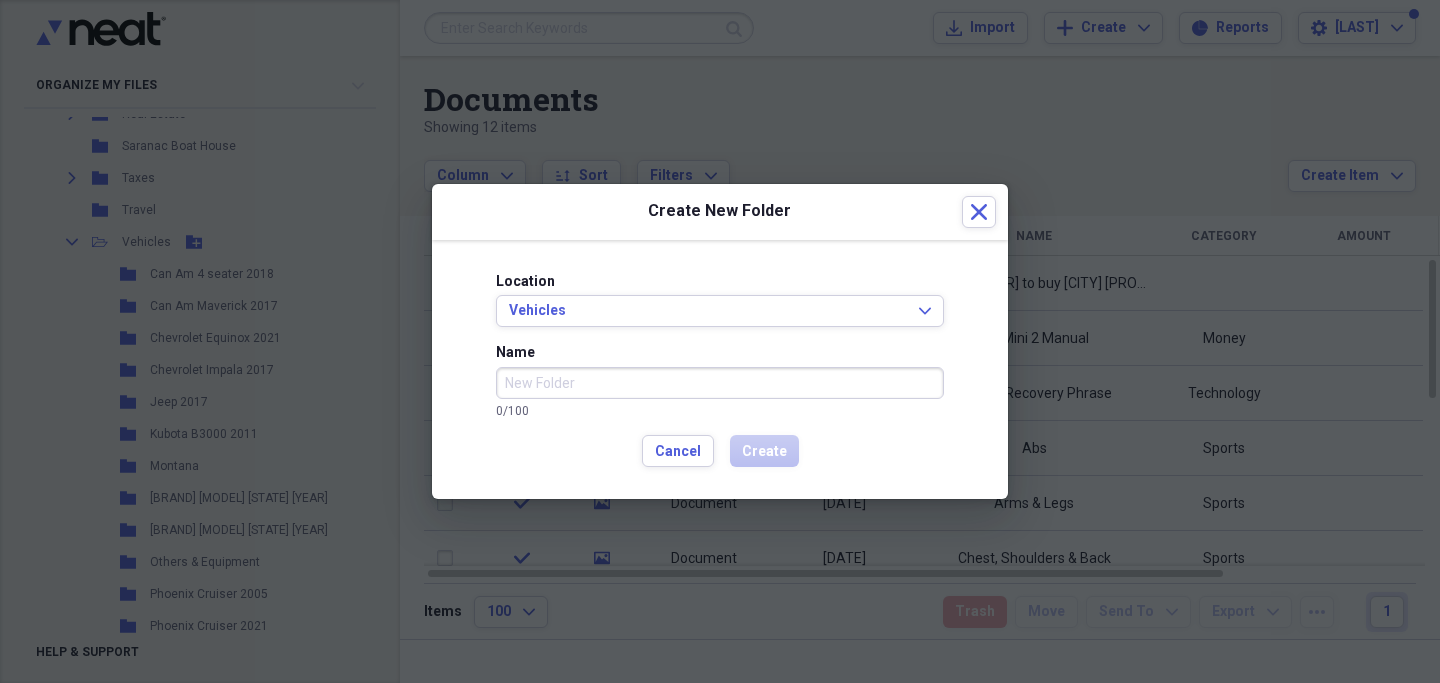 click on "Name" at bounding box center [720, 383] 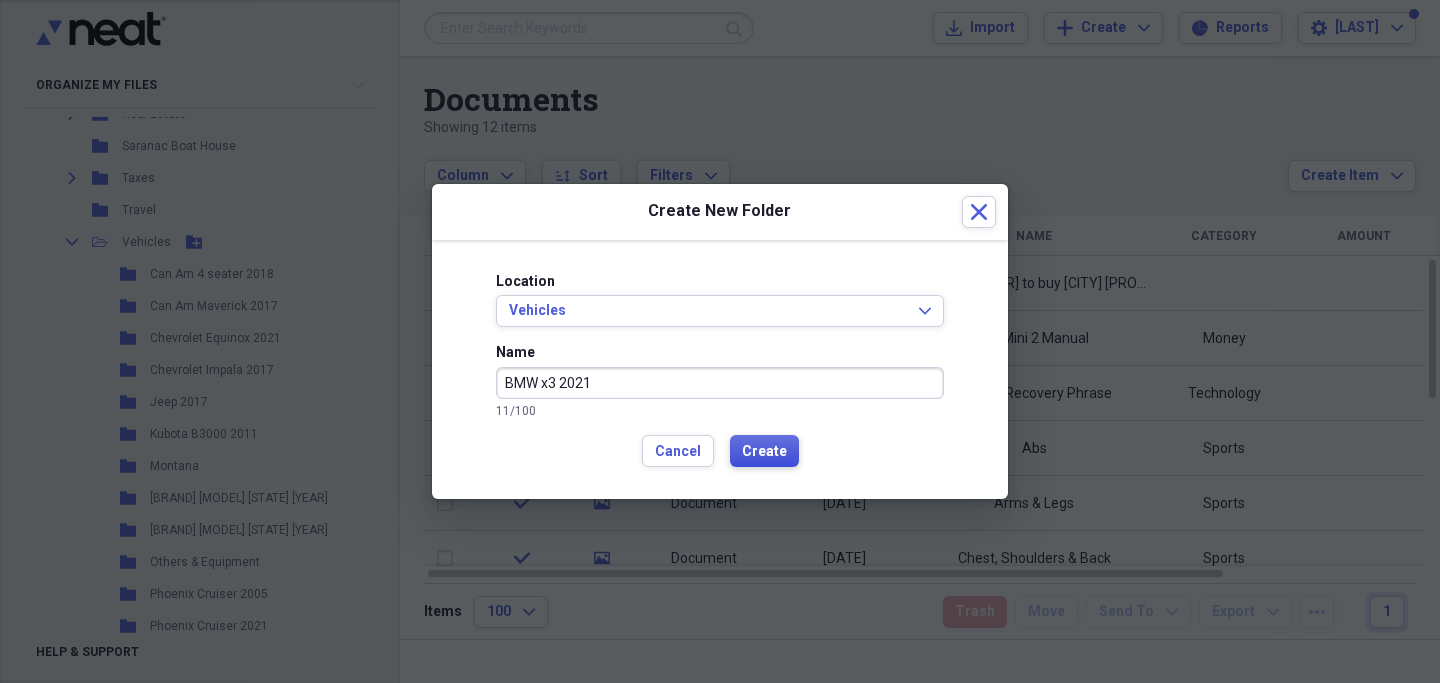 type on "BMW x3 2021" 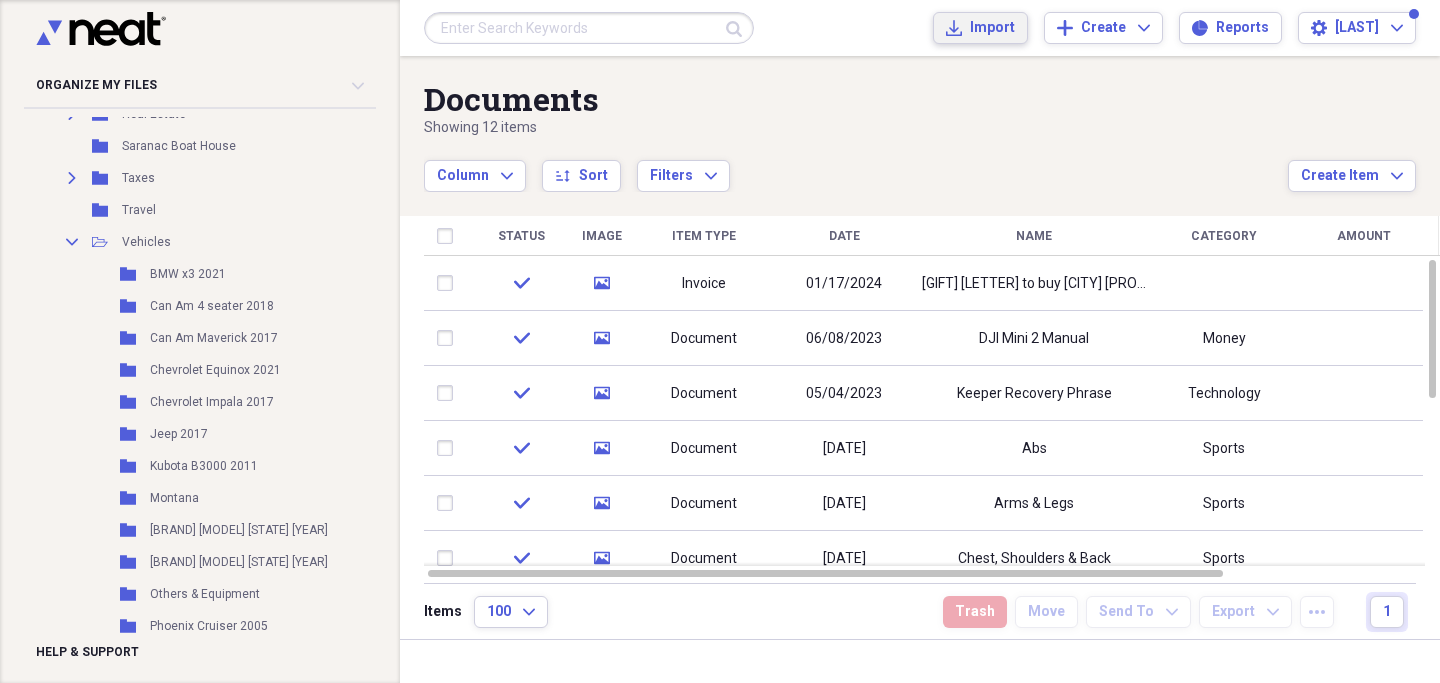 click on "Import" at bounding box center [992, 28] 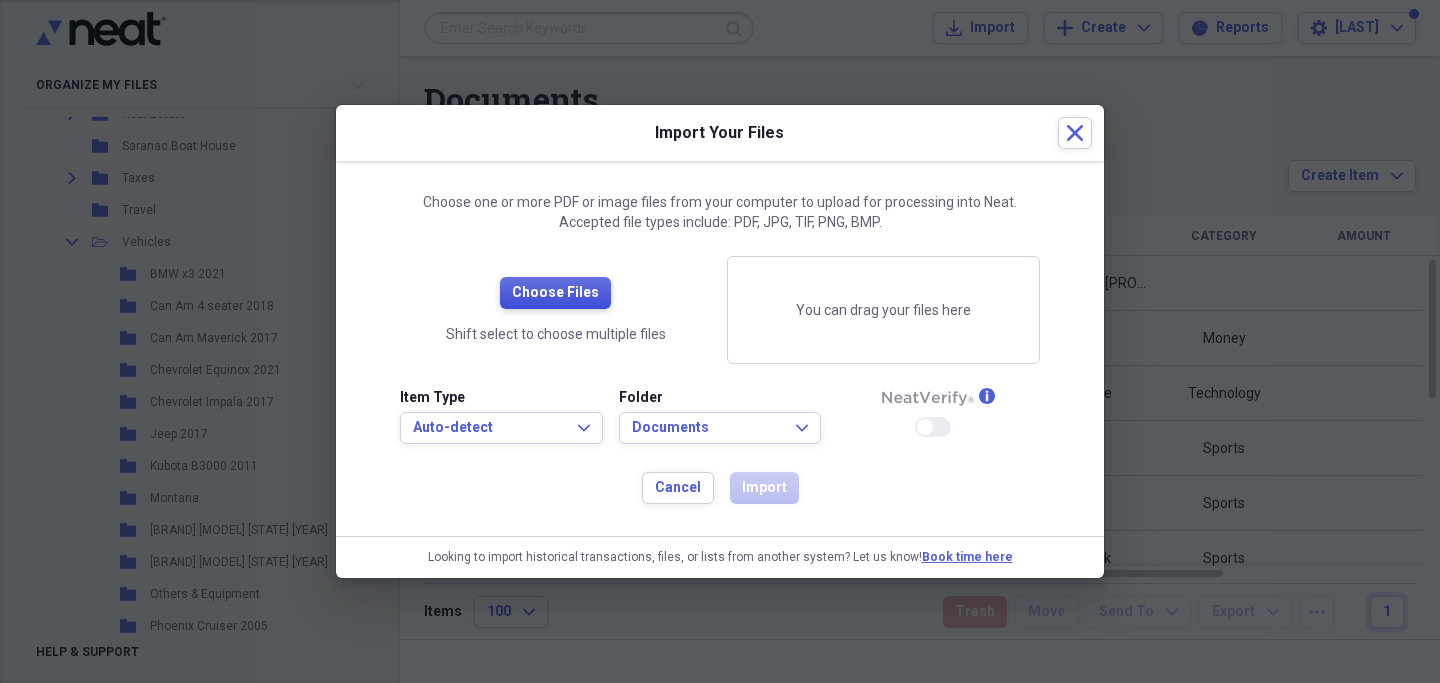 click on "Choose Files" at bounding box center (555, 293) 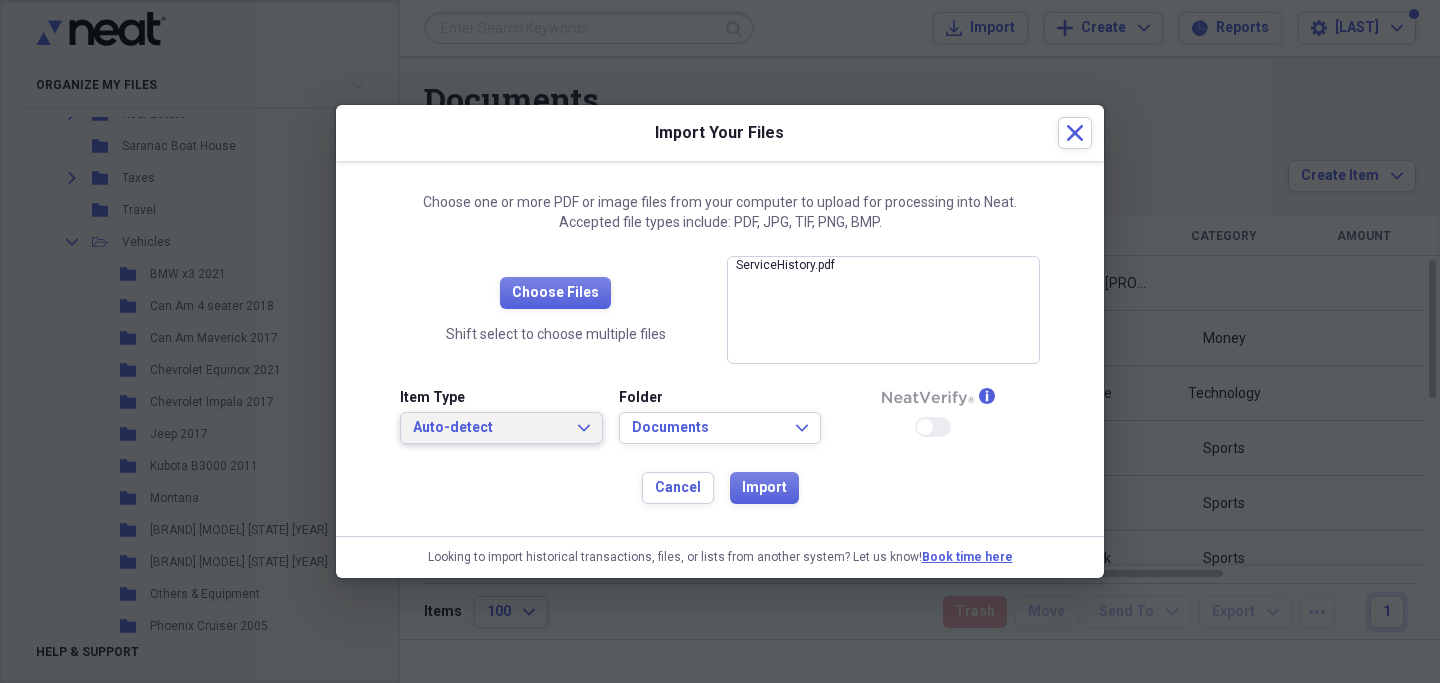 click on "Expand" 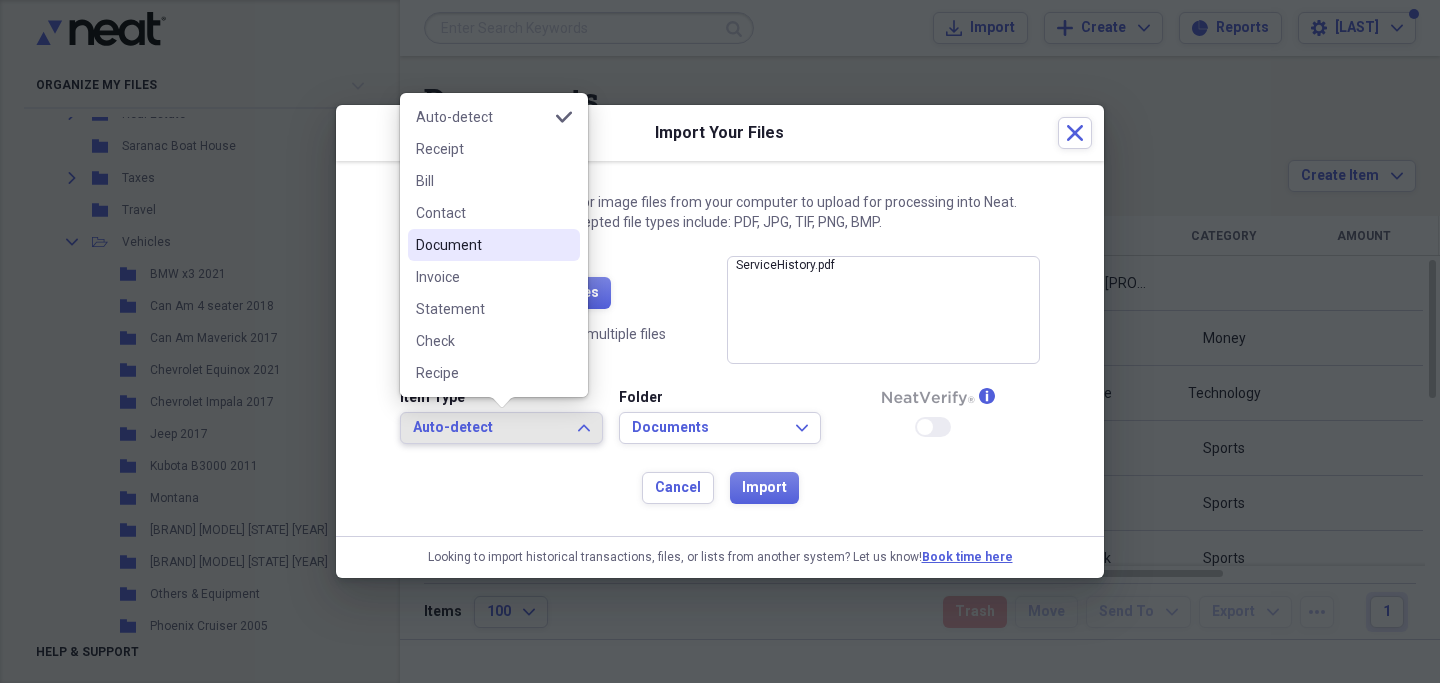 click on "Document" at bounding box center [482, 245] 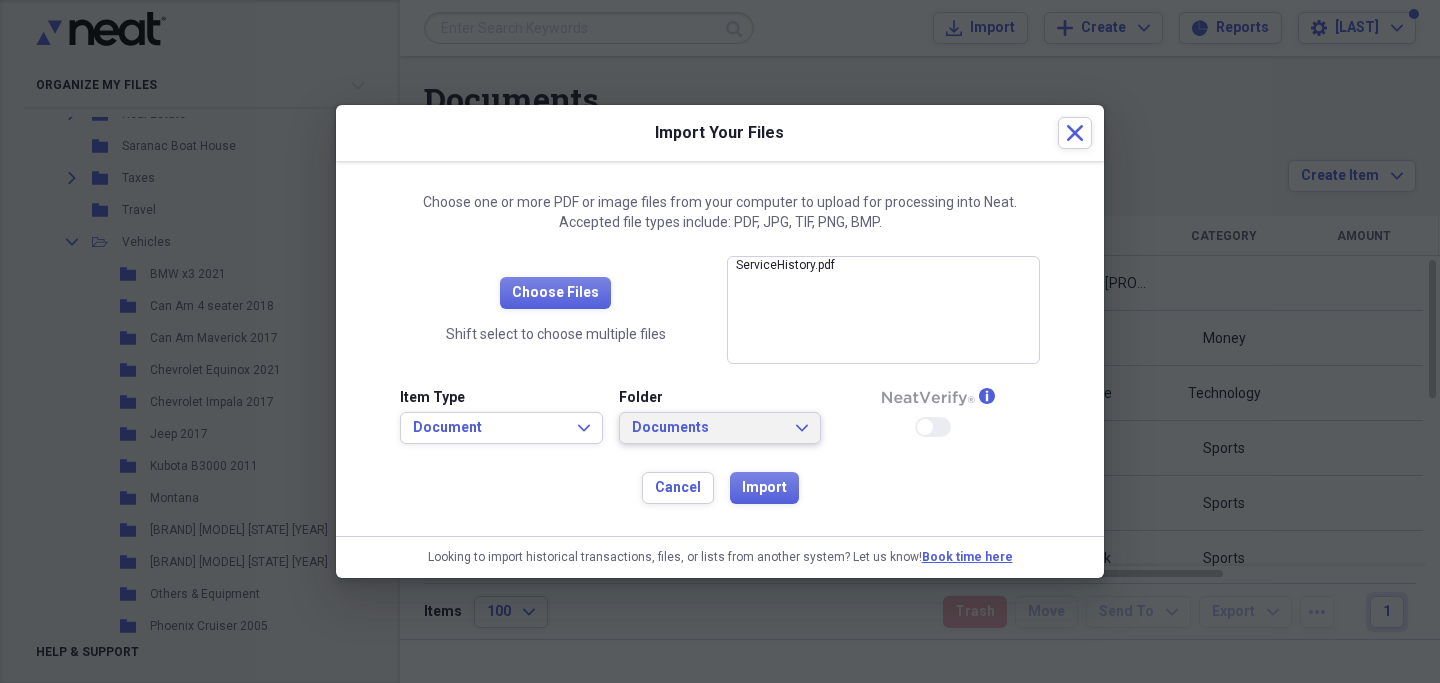 click on "Expand" 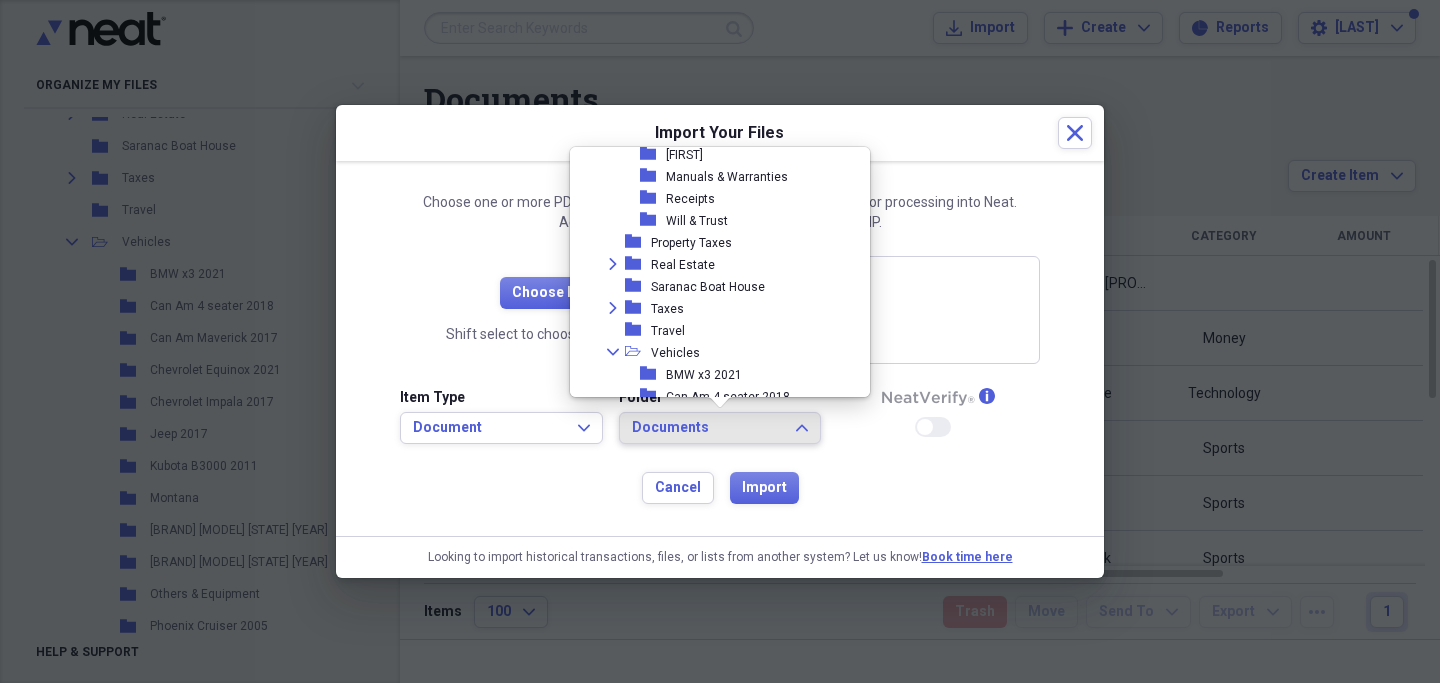 scroll, scrollTop: 448, scrollLeft: 0, axis: vertical 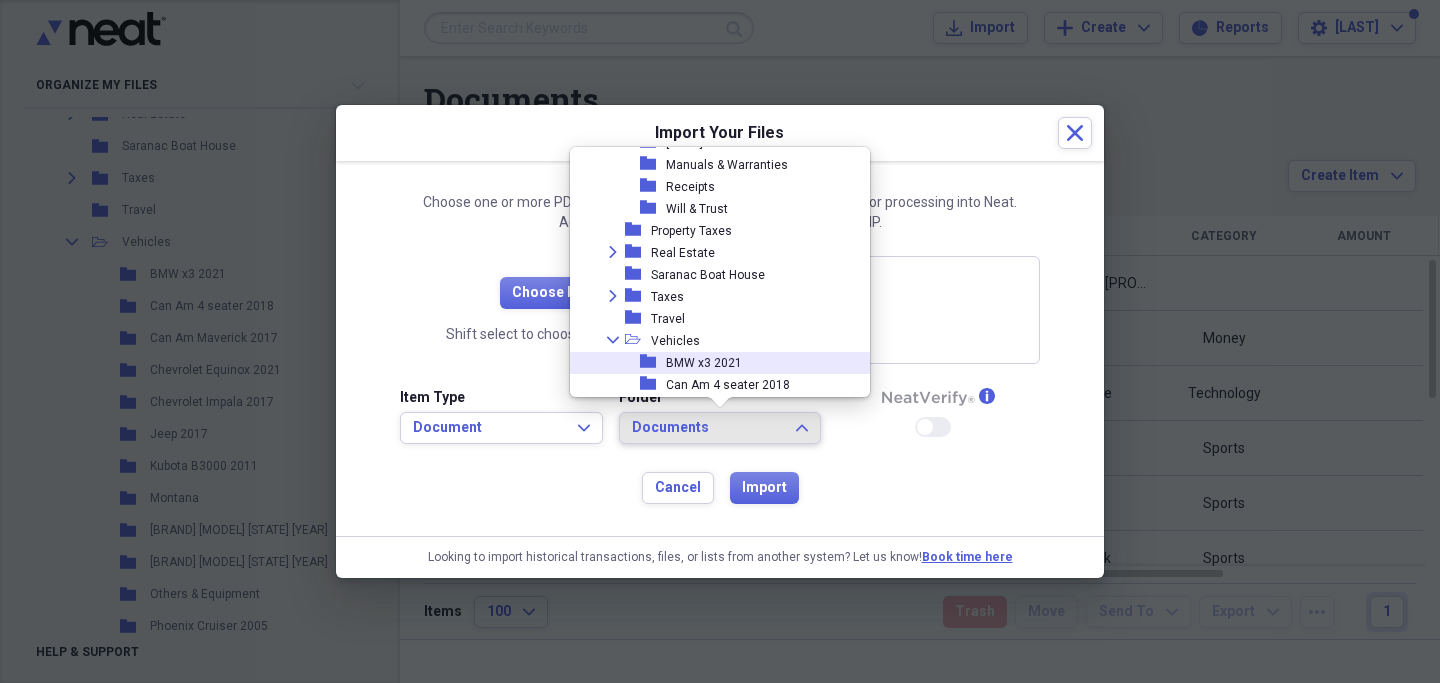 click on "BMW x3 2021" at bounding box center (704, 363) 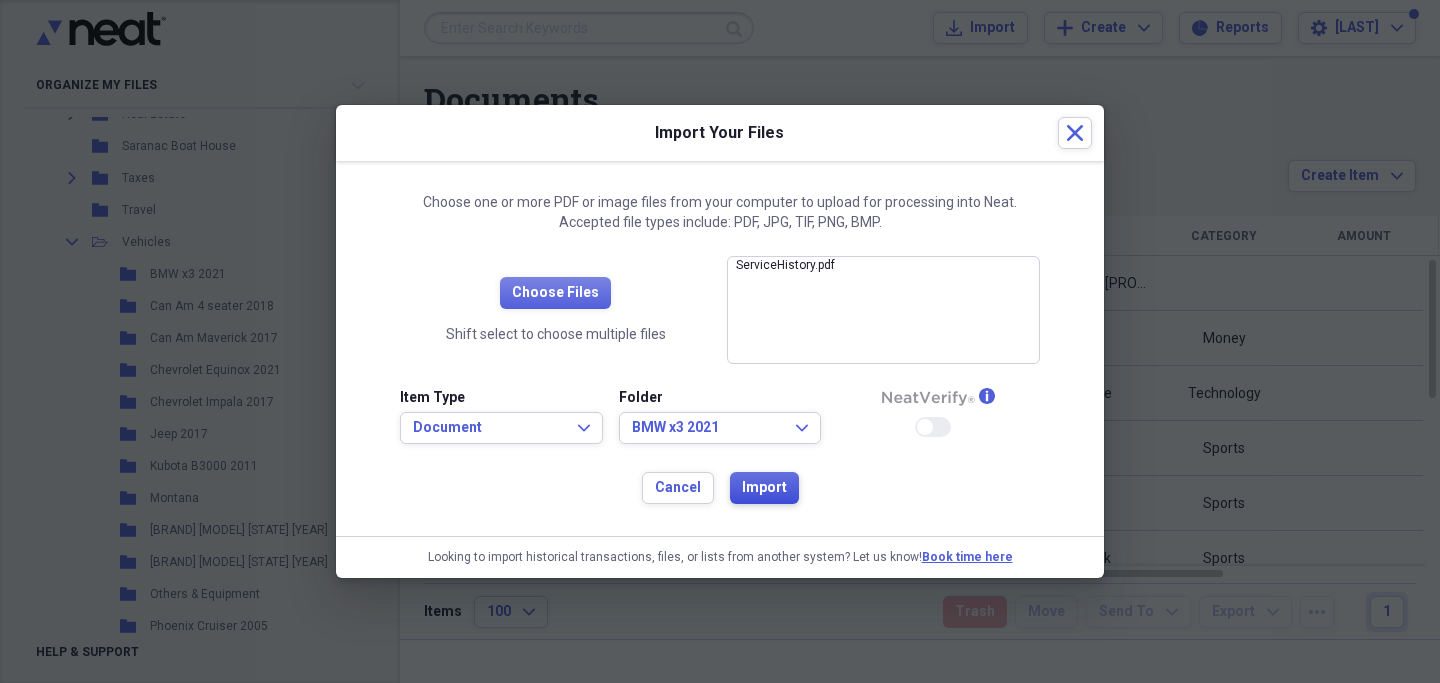 click on "Import" at bounding box center (764, 488) 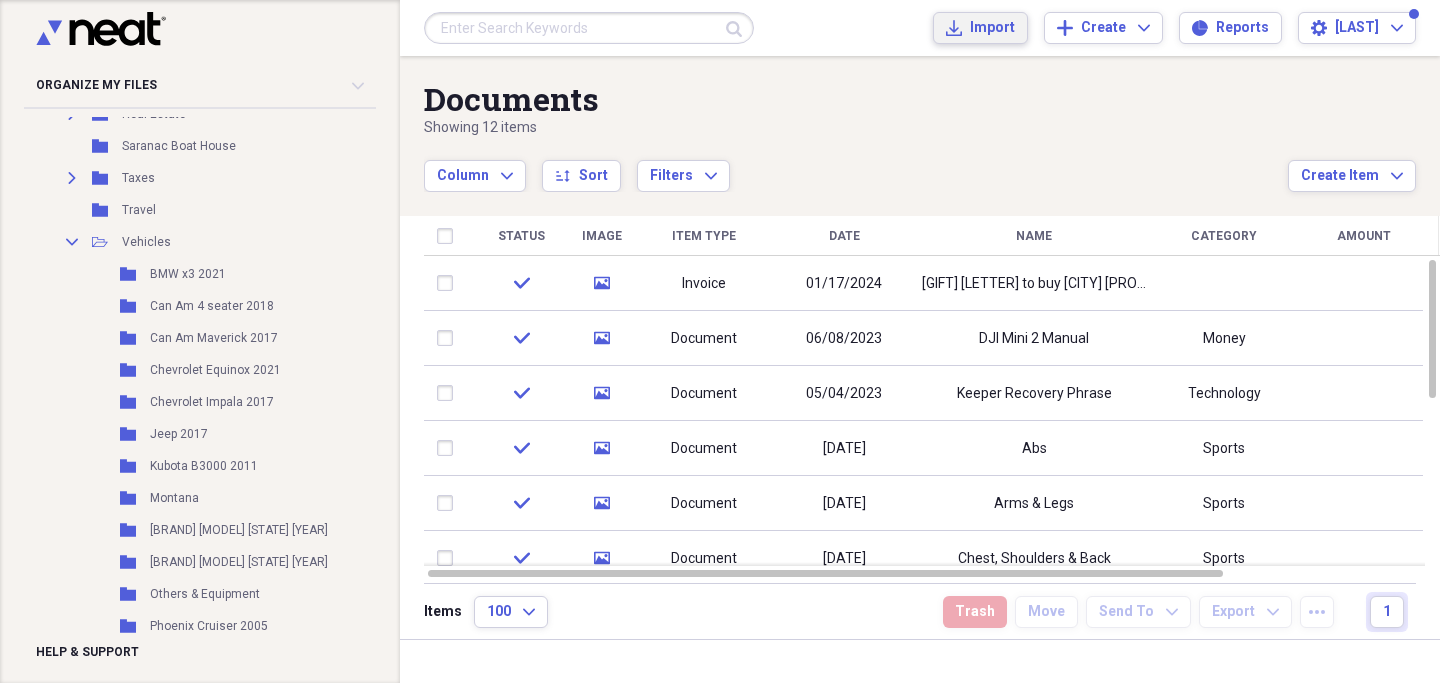 click on "Import" at bounding box center [992, 28] 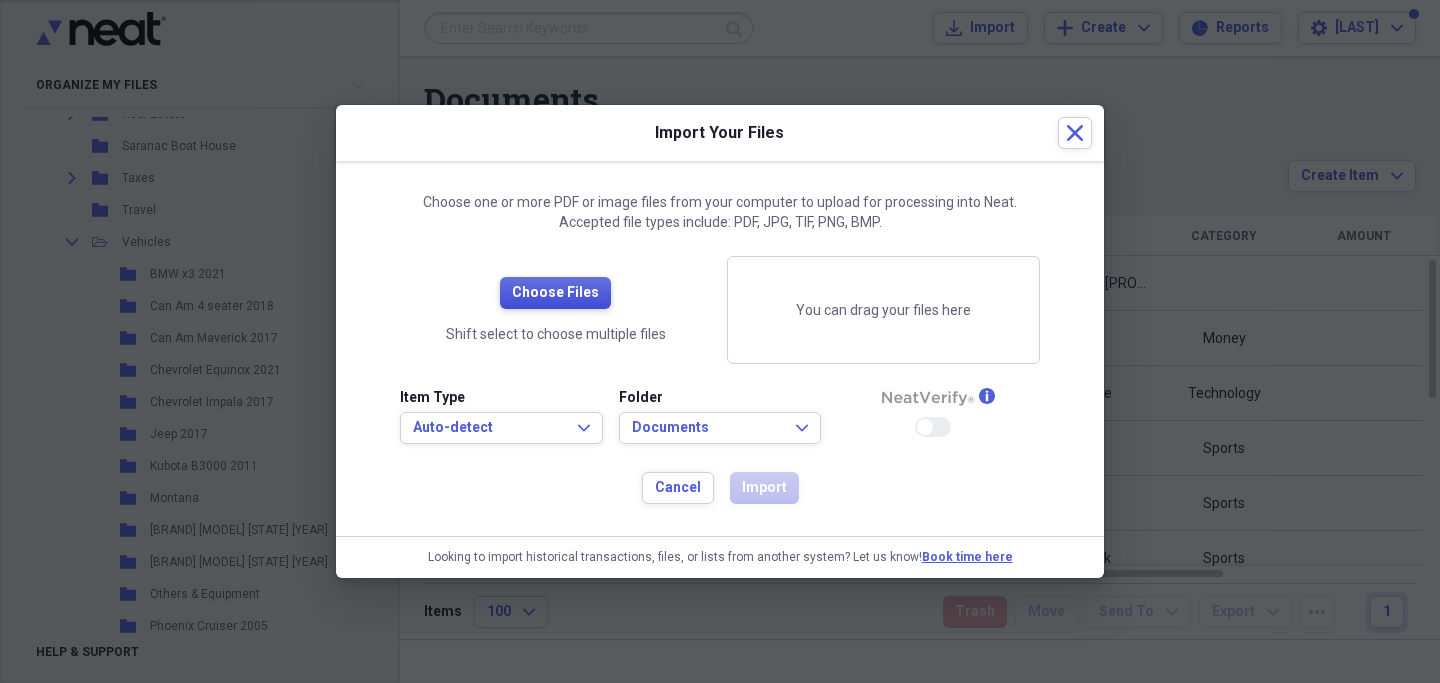 click on "Choose Files" at bounding box center (555, 293) 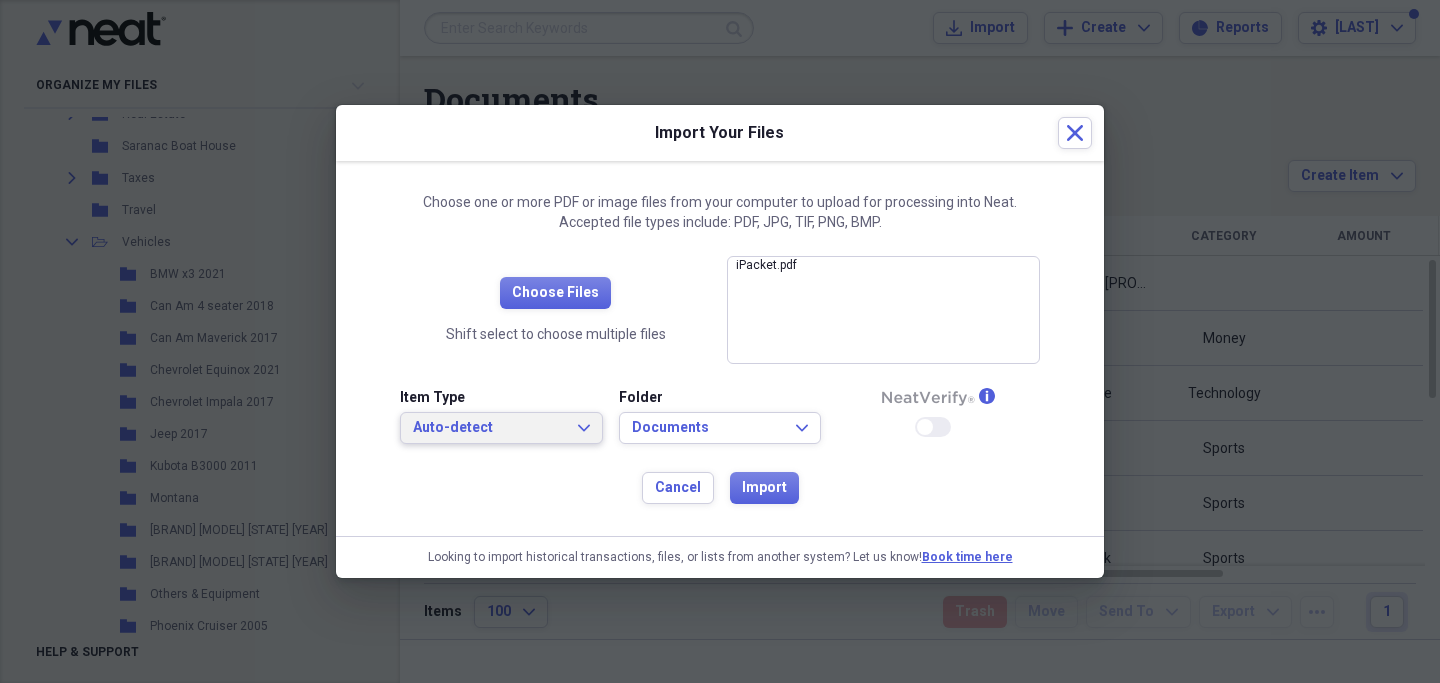 click on "Auto-detect Expand" at bounding box center (501, 428) 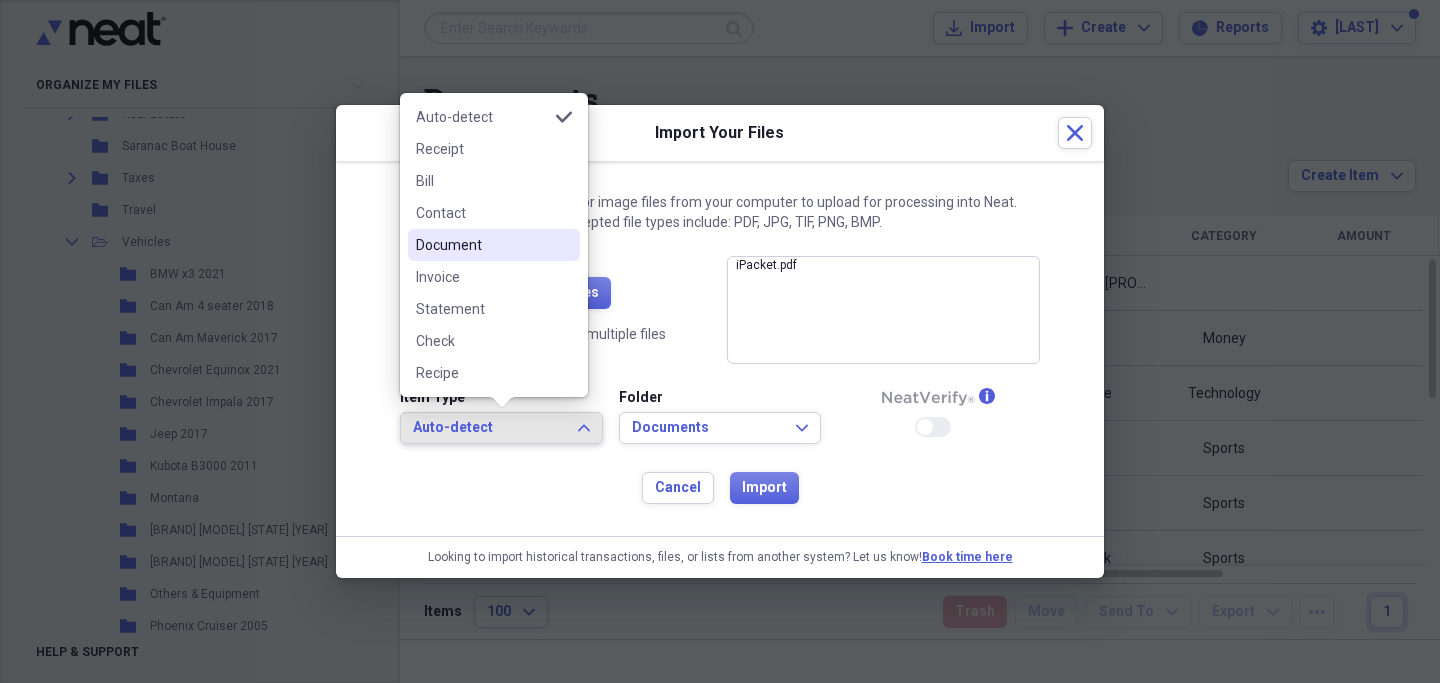 click on "Document" at bounding box center [482, 245] 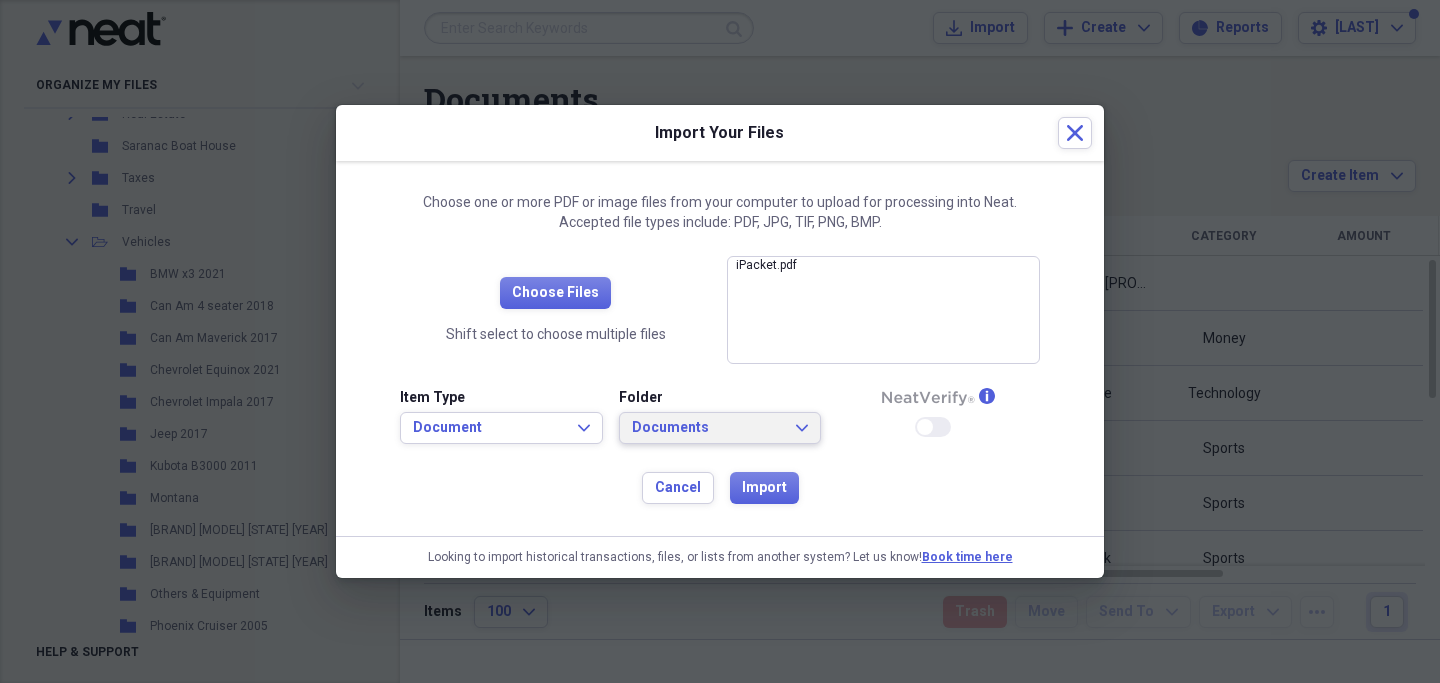 click on "Expand" 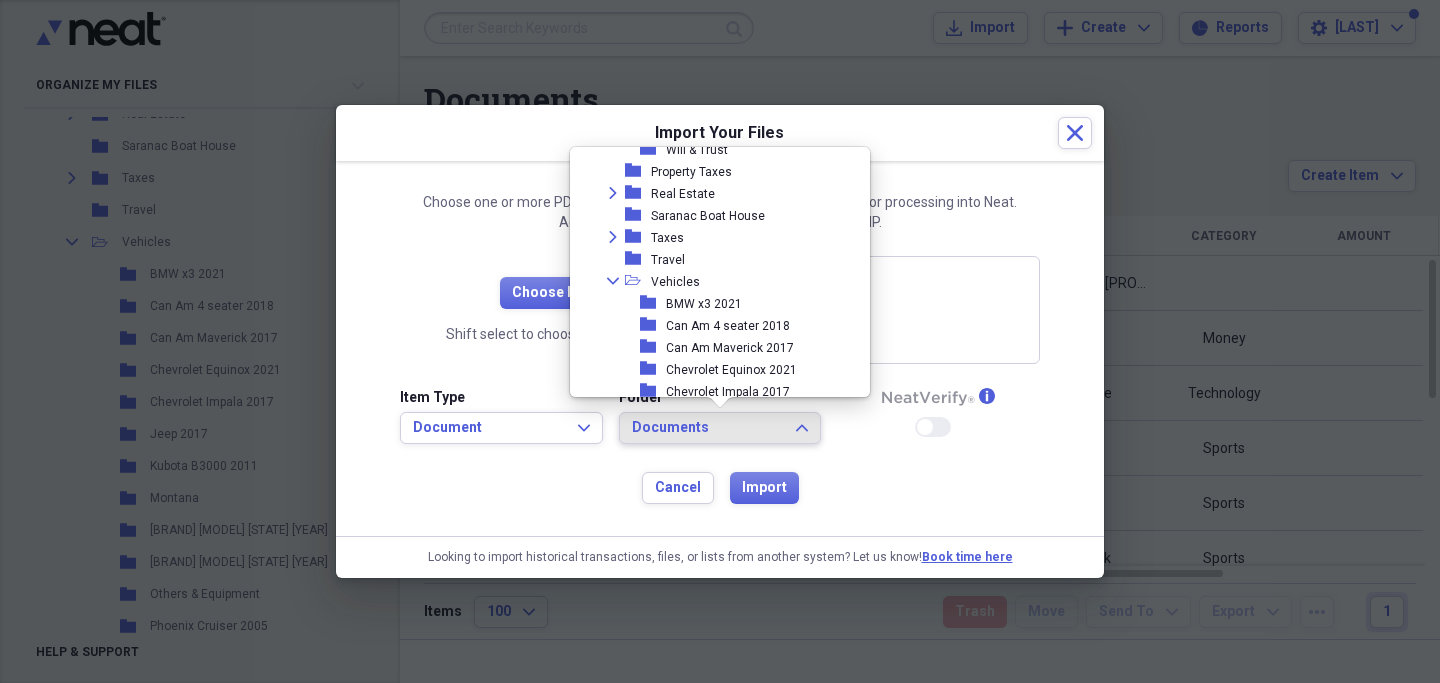 scroll, scrollTop: 515, scrollLeft: 0, axis: vertical 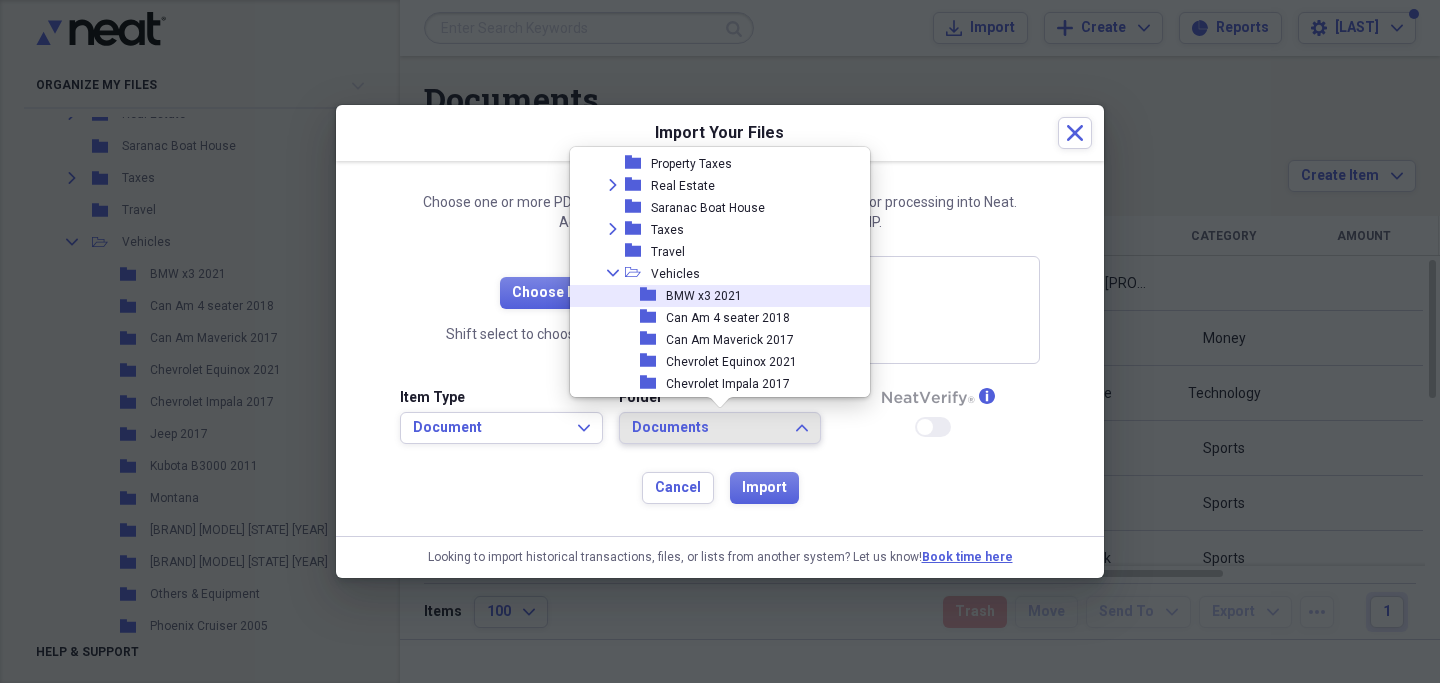 click on "BMW x3 2021" at bounding box center (704, 296) 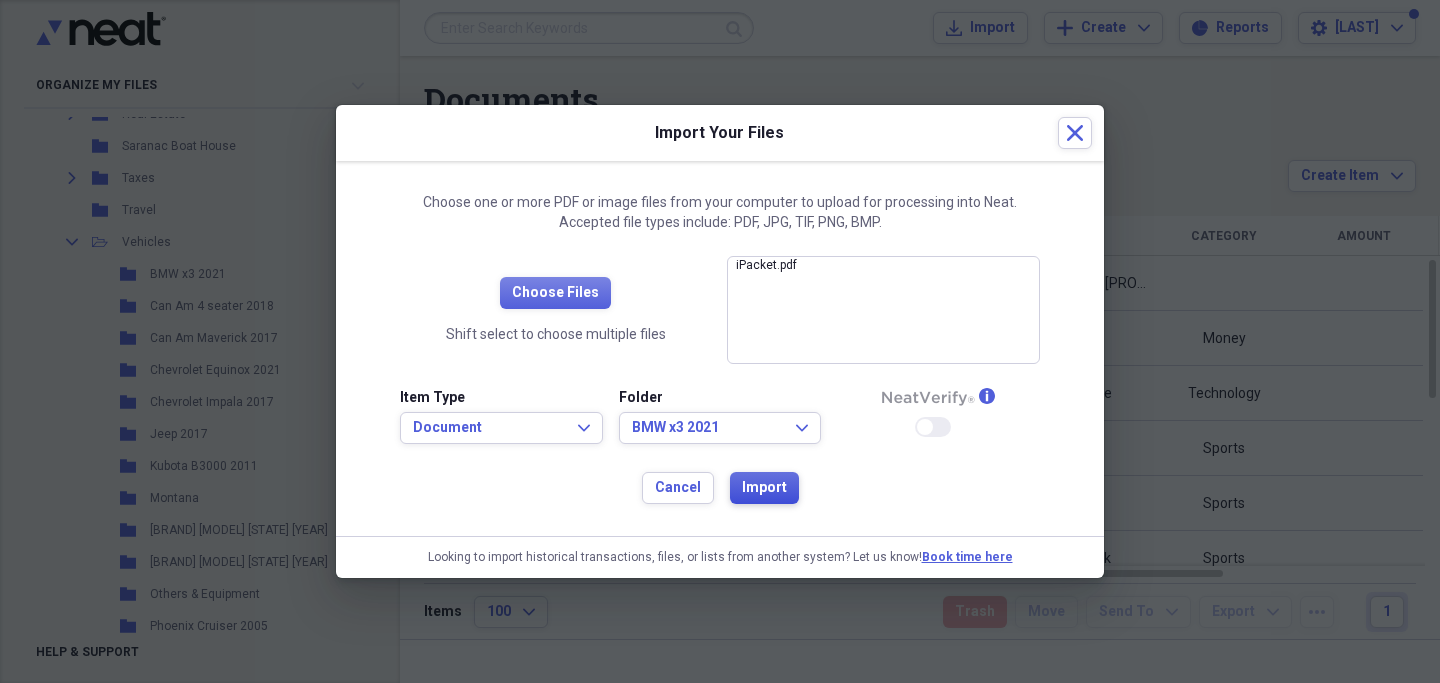 click on "Import" at bounding box center [764, 488] 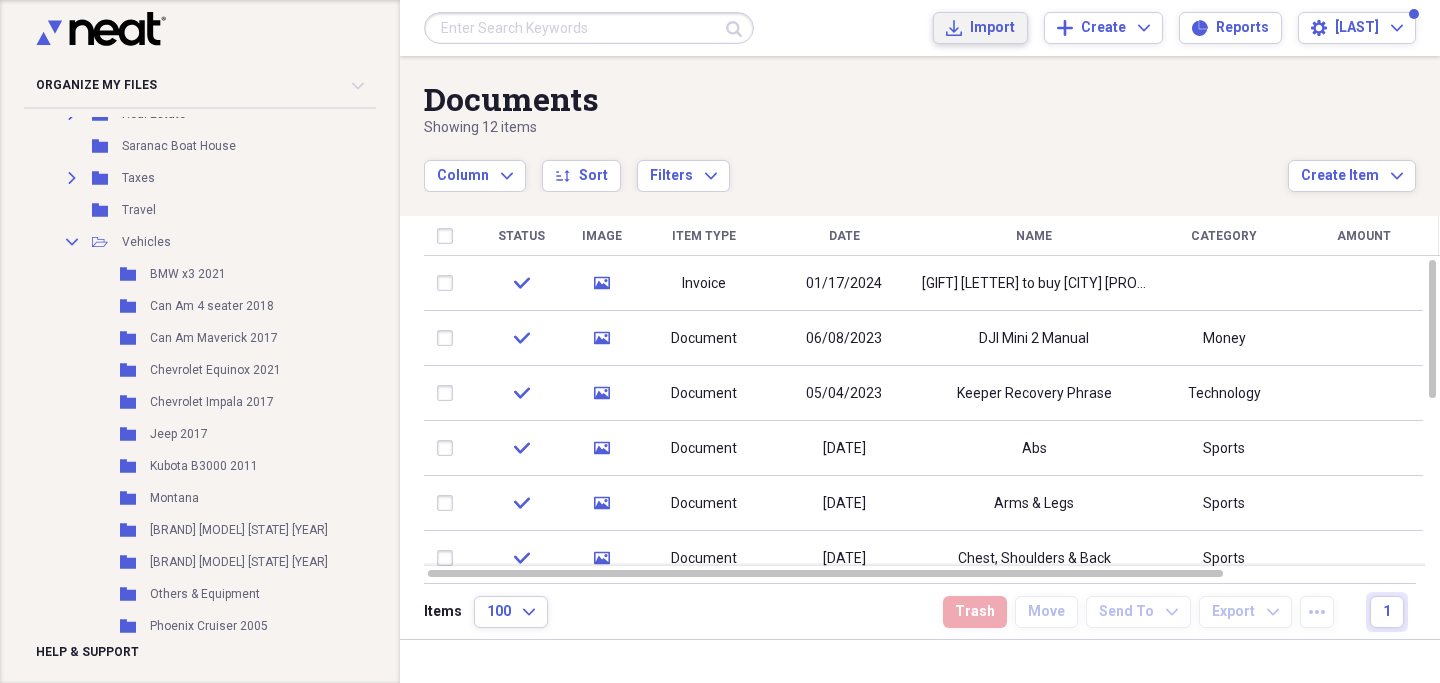 click on "Import" at bounding box center [992, 28] 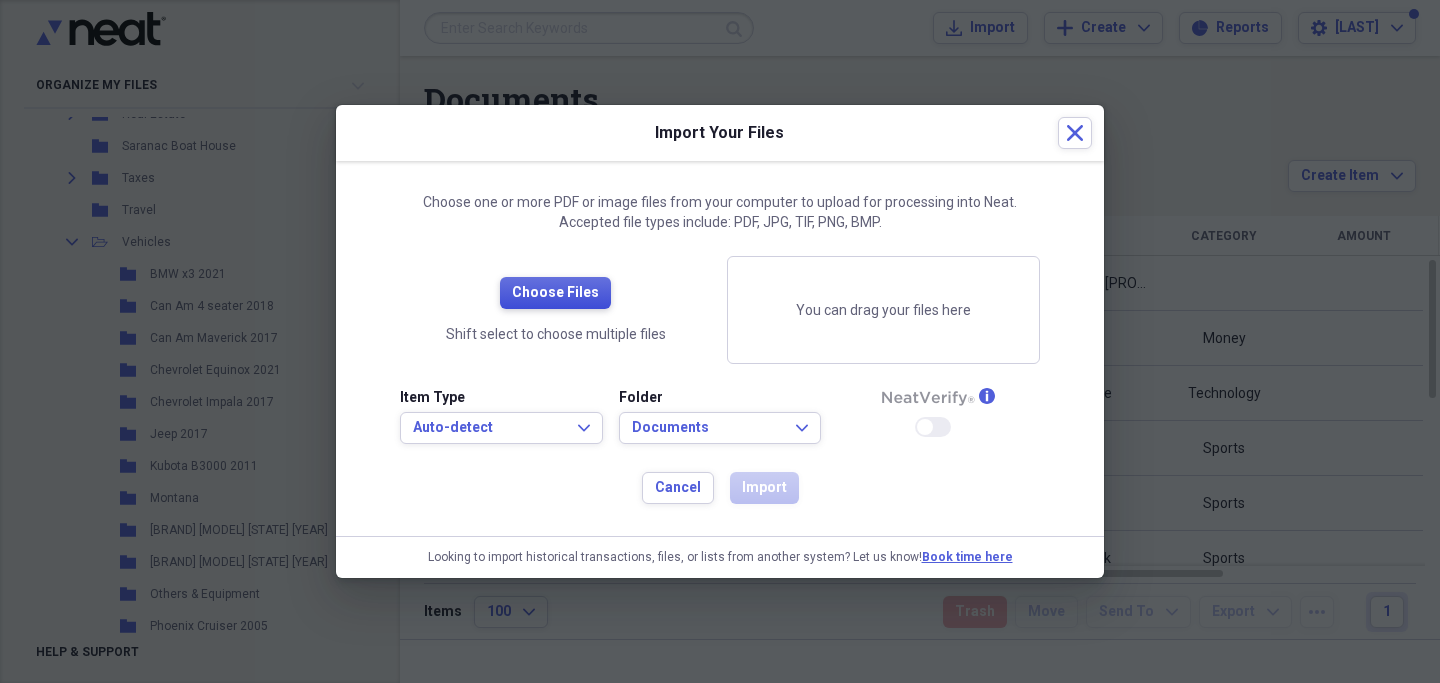 click on "Choose Files" at bounding box center [555, 293] 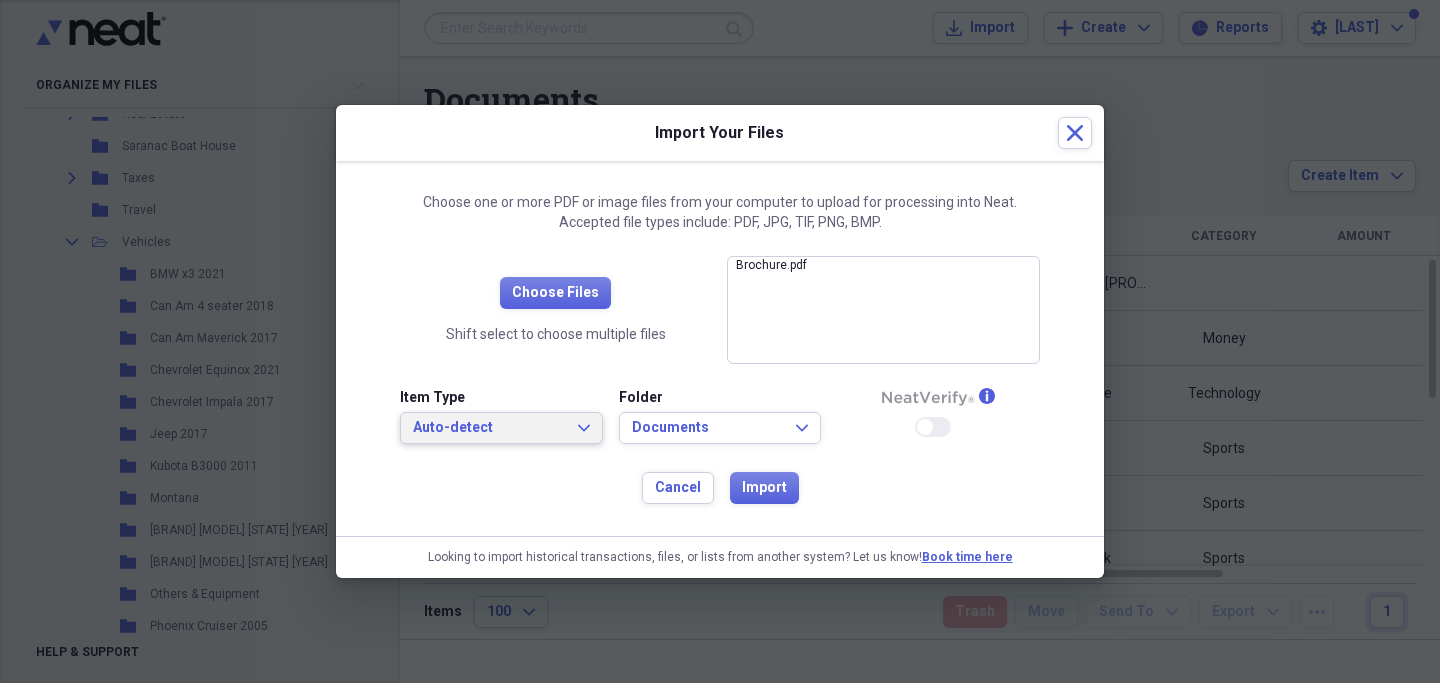 click on "Expand" 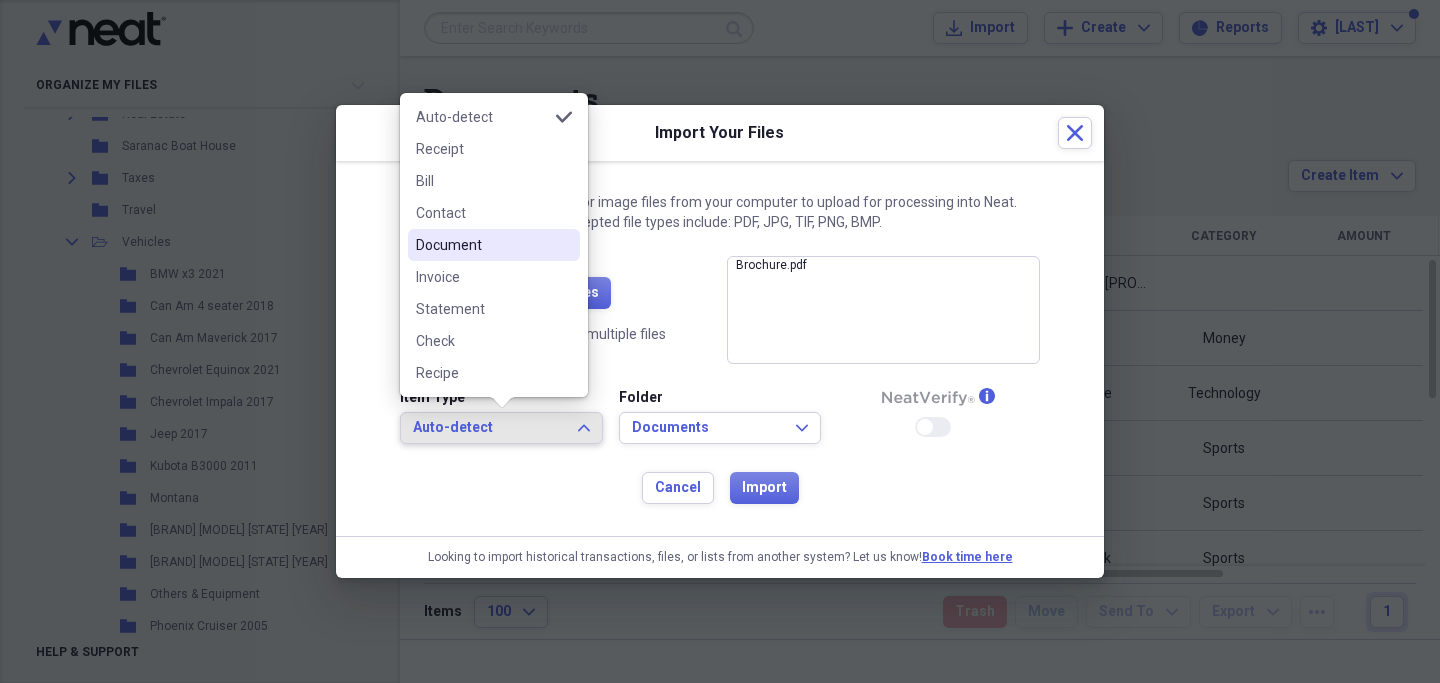click on "Document" at bounding box center (482, 245) 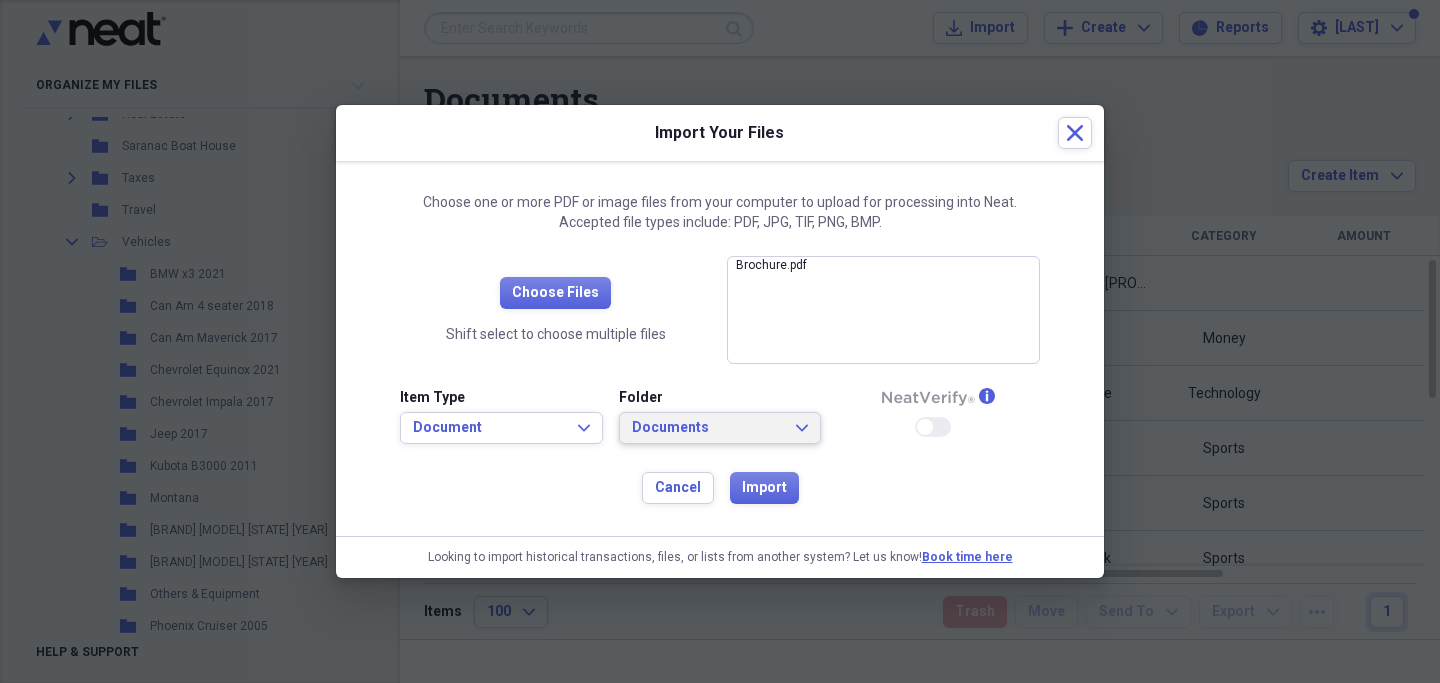 click on "Expand" 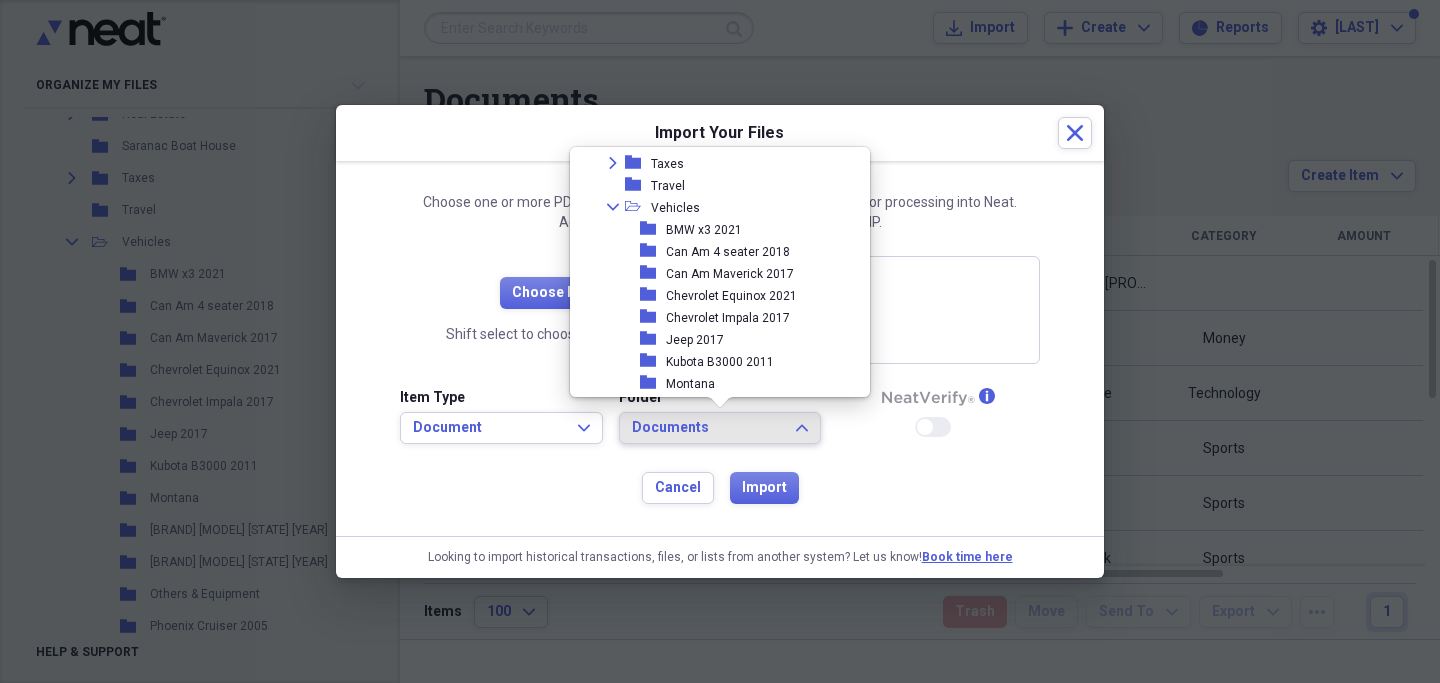scroll, scrollTop: 582, scrollLeft: 0, axis: vertical 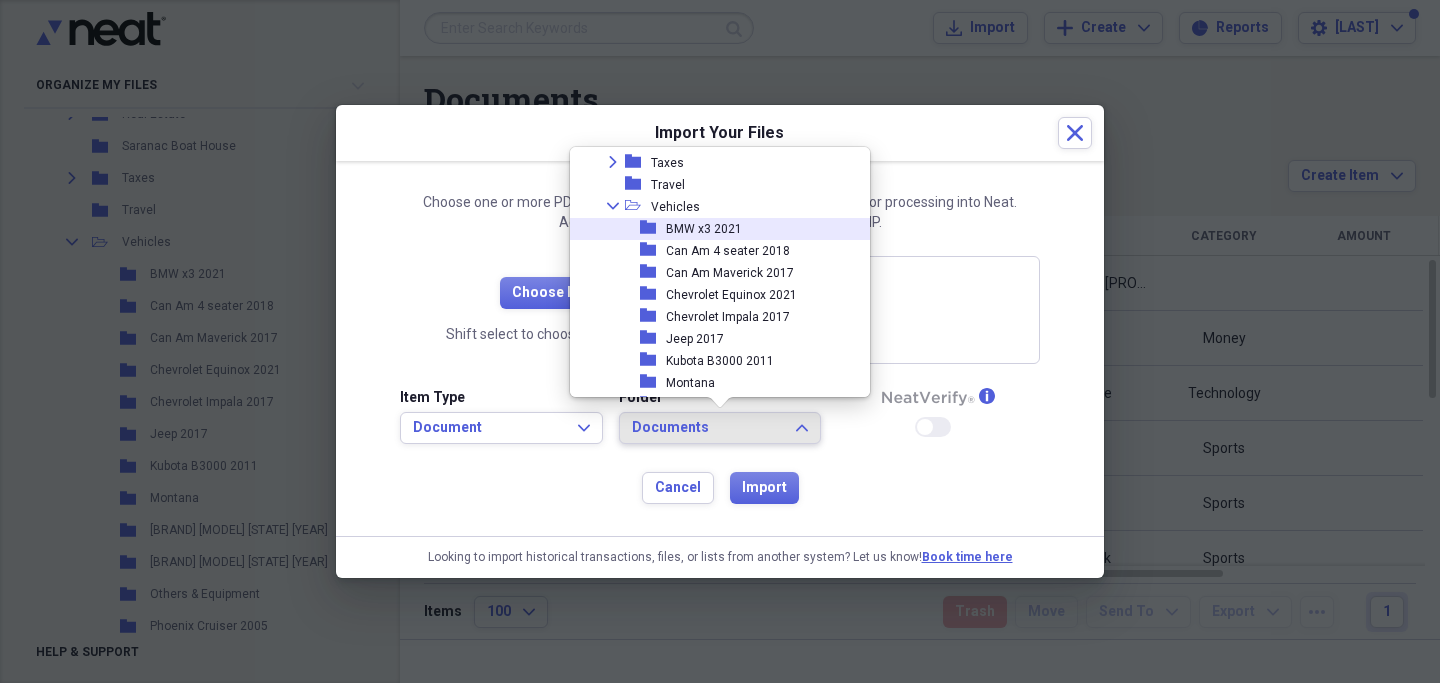 click on "BMW x3 2021" at bounding box center [704, 229] 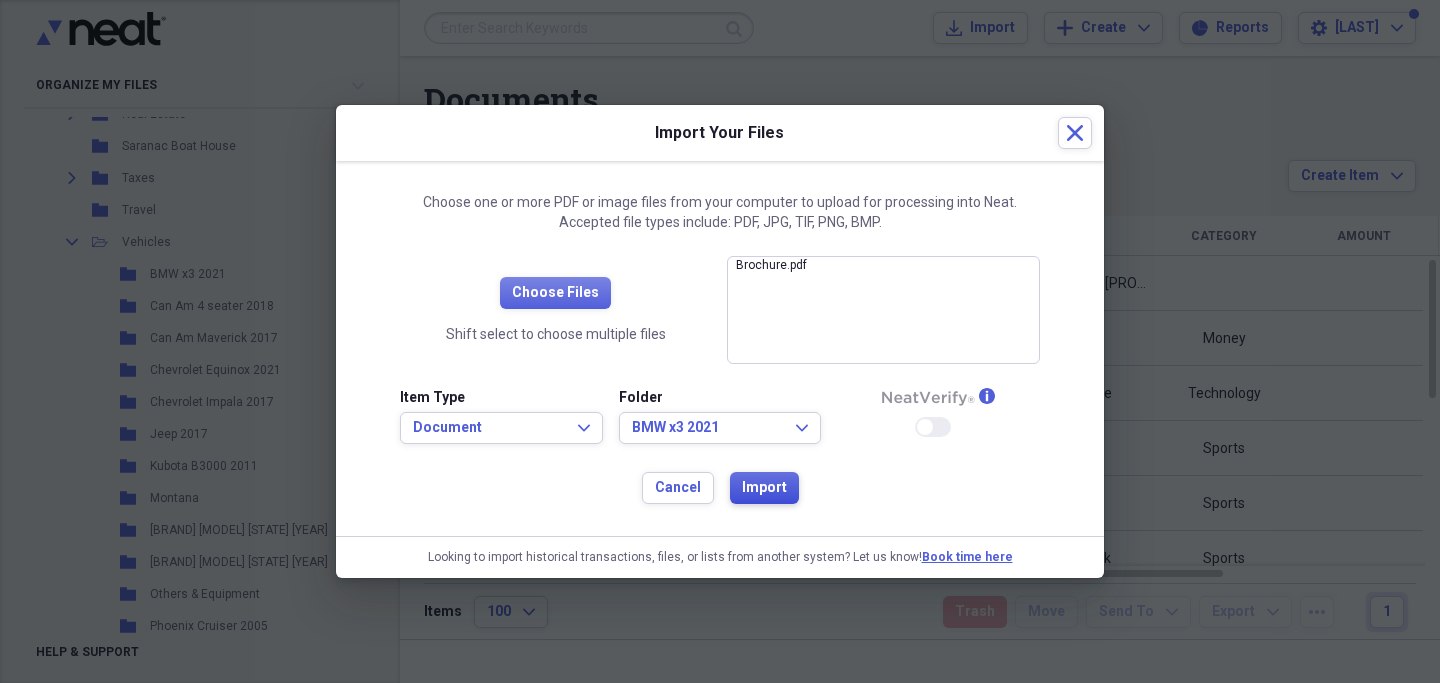 click on "Import" at bounding box center [764, 488] 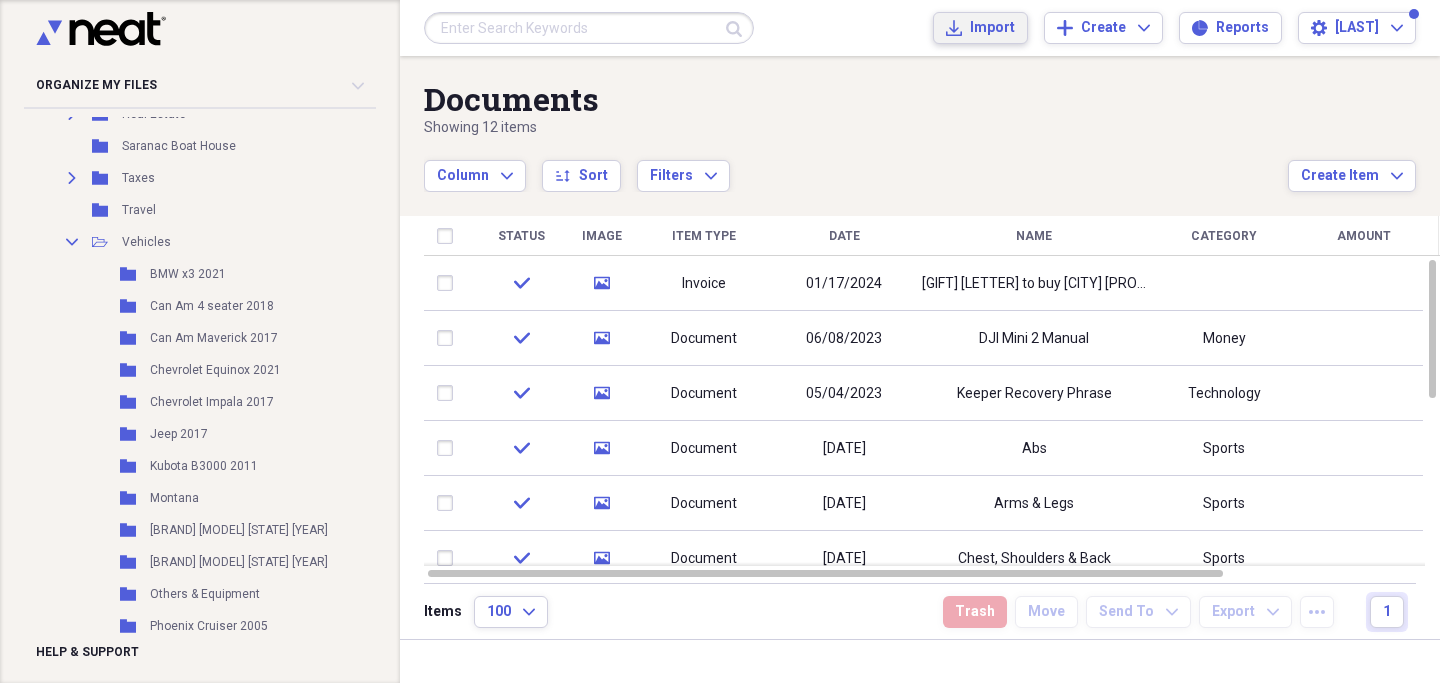 click on "Import" at bounding box center (992, 28) 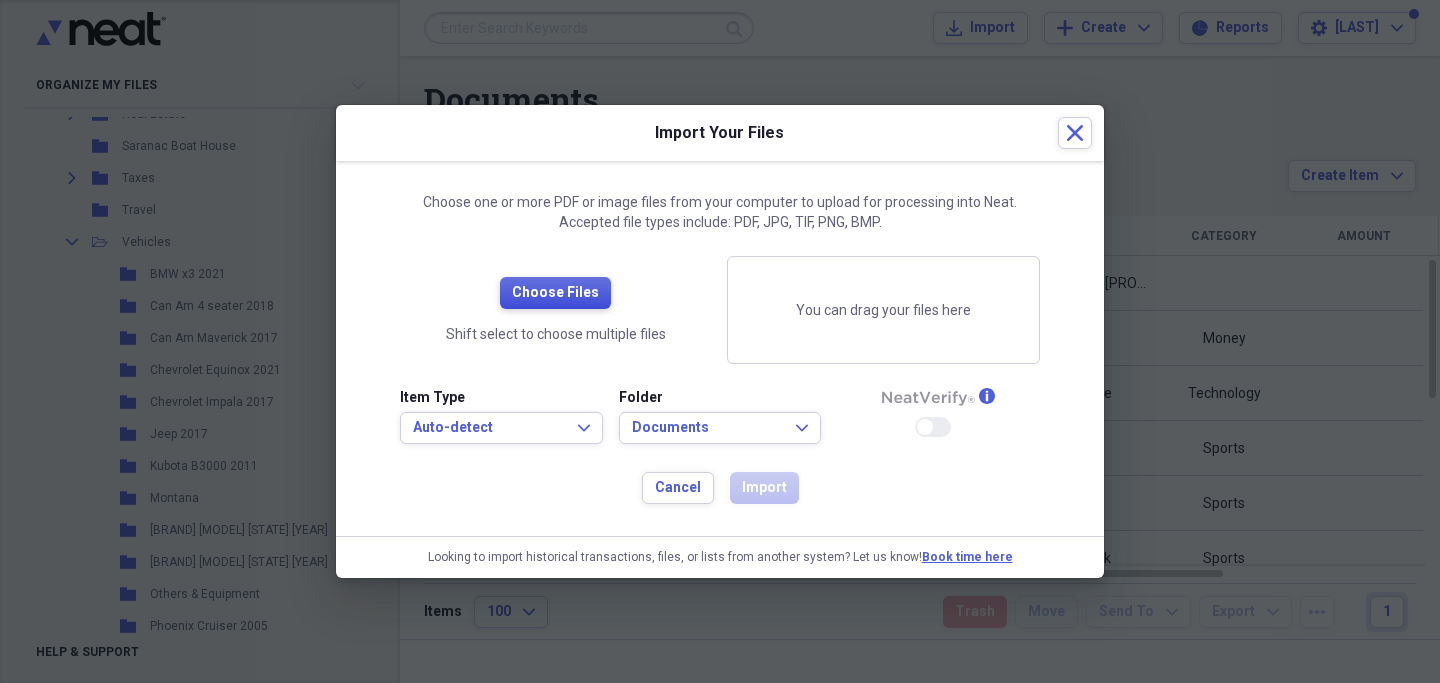 click on "Choose Files" at bounding box center [555, 293] 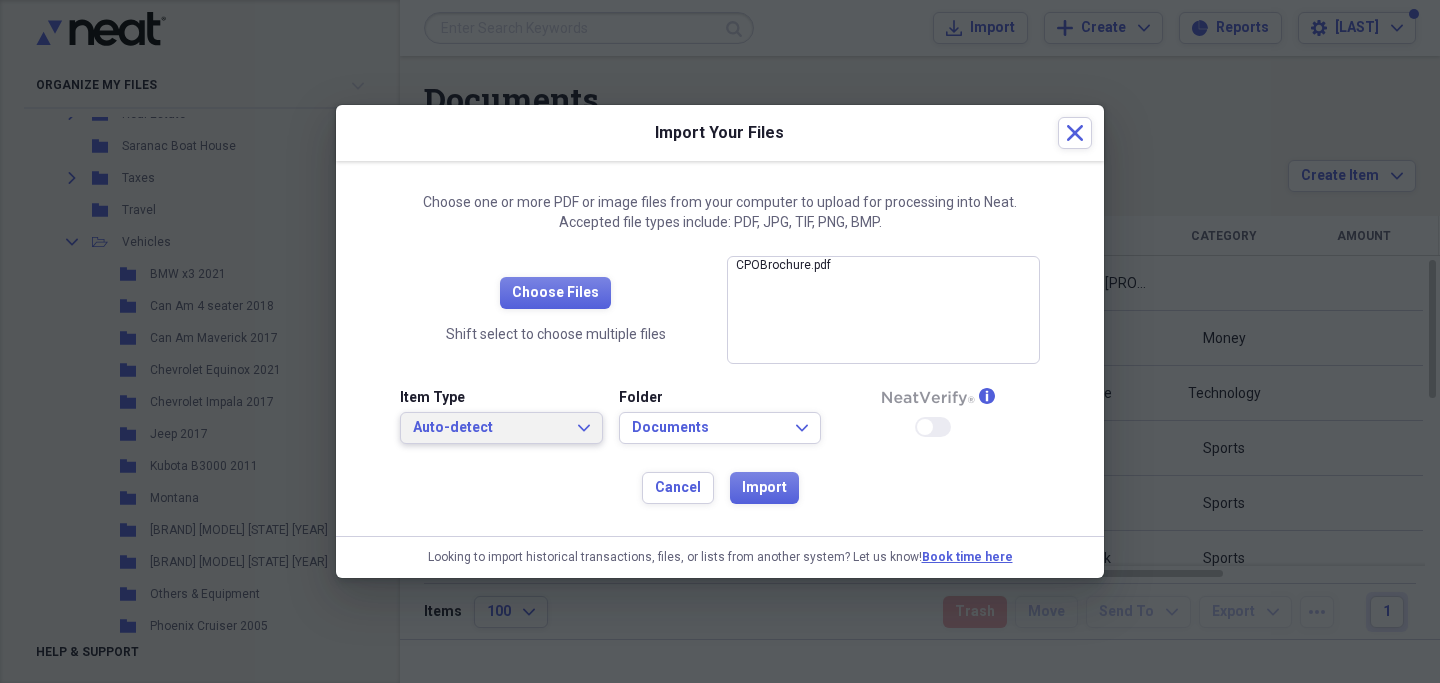 click on "Expand" 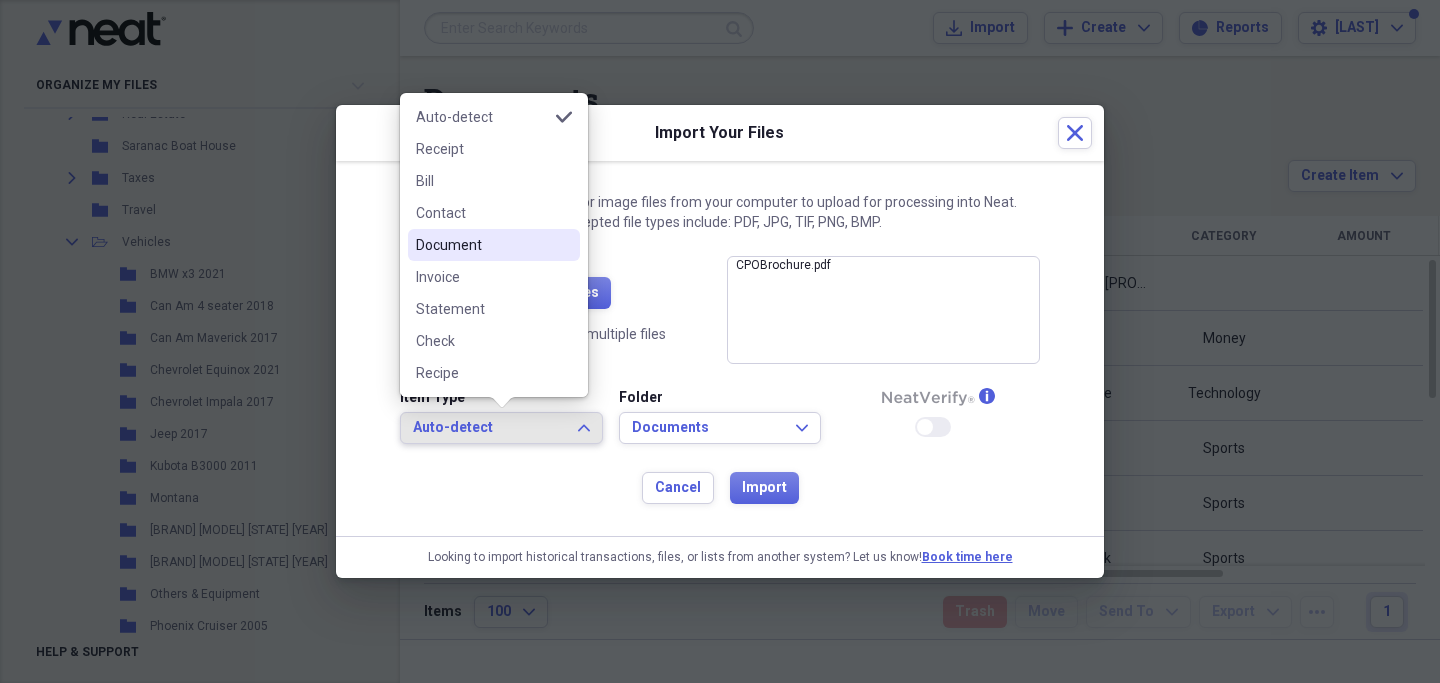 click on "Document" at bounding box center [482, 245] 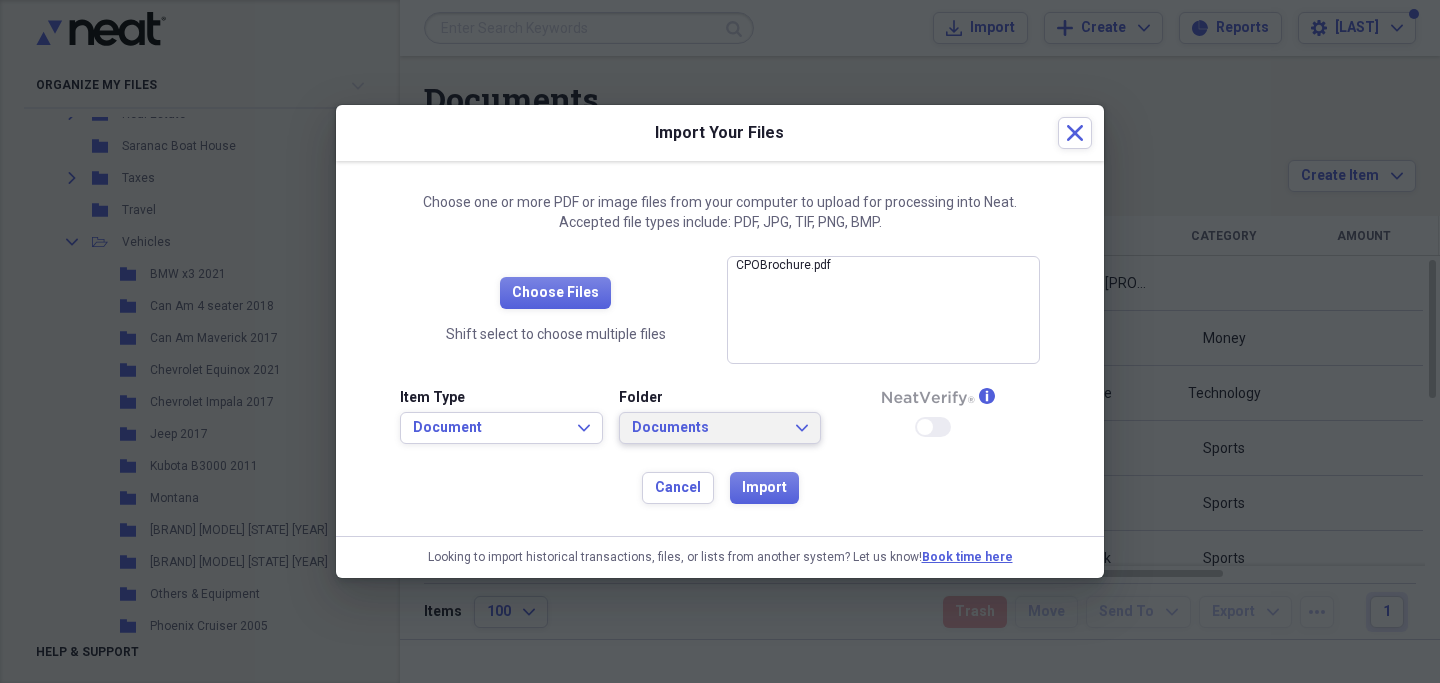 click on "Documents Expand" at bounding box center (720, 428) 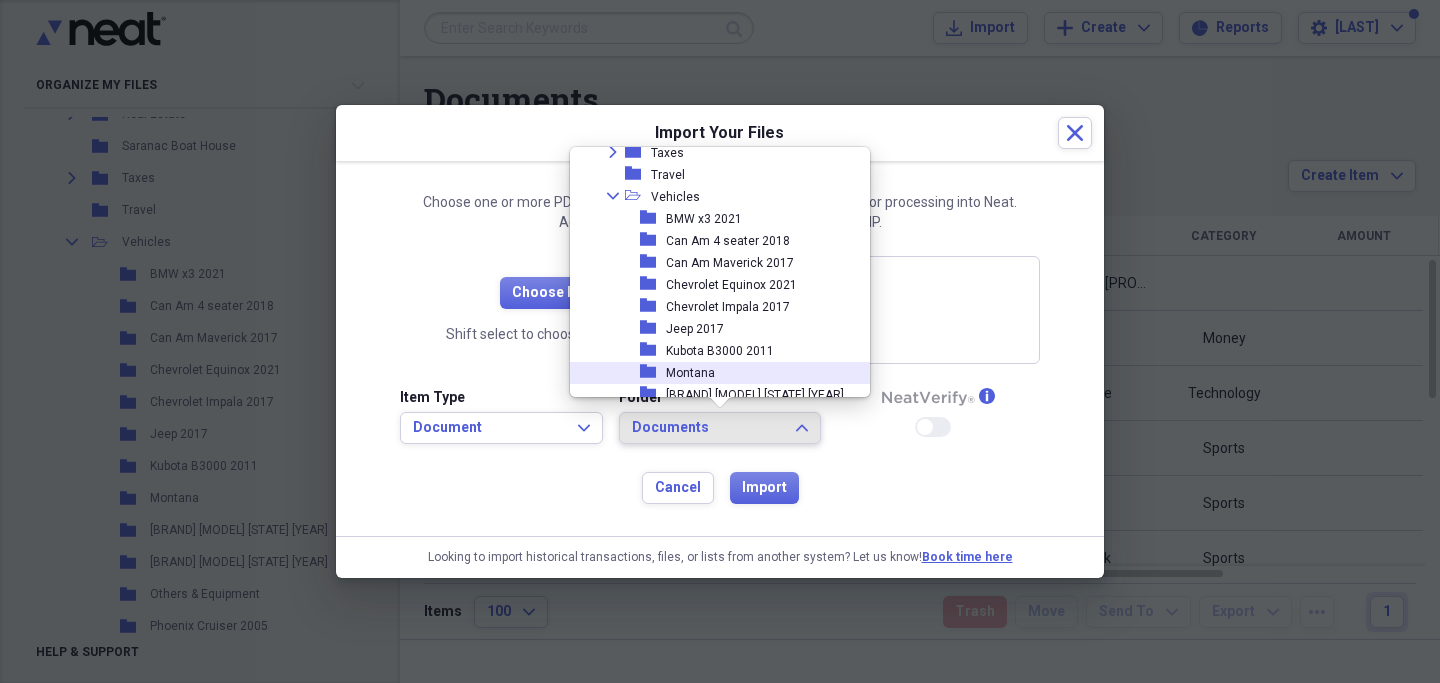 scroll, scrollTop: 591, scrollLeft: 0, axis: vertical 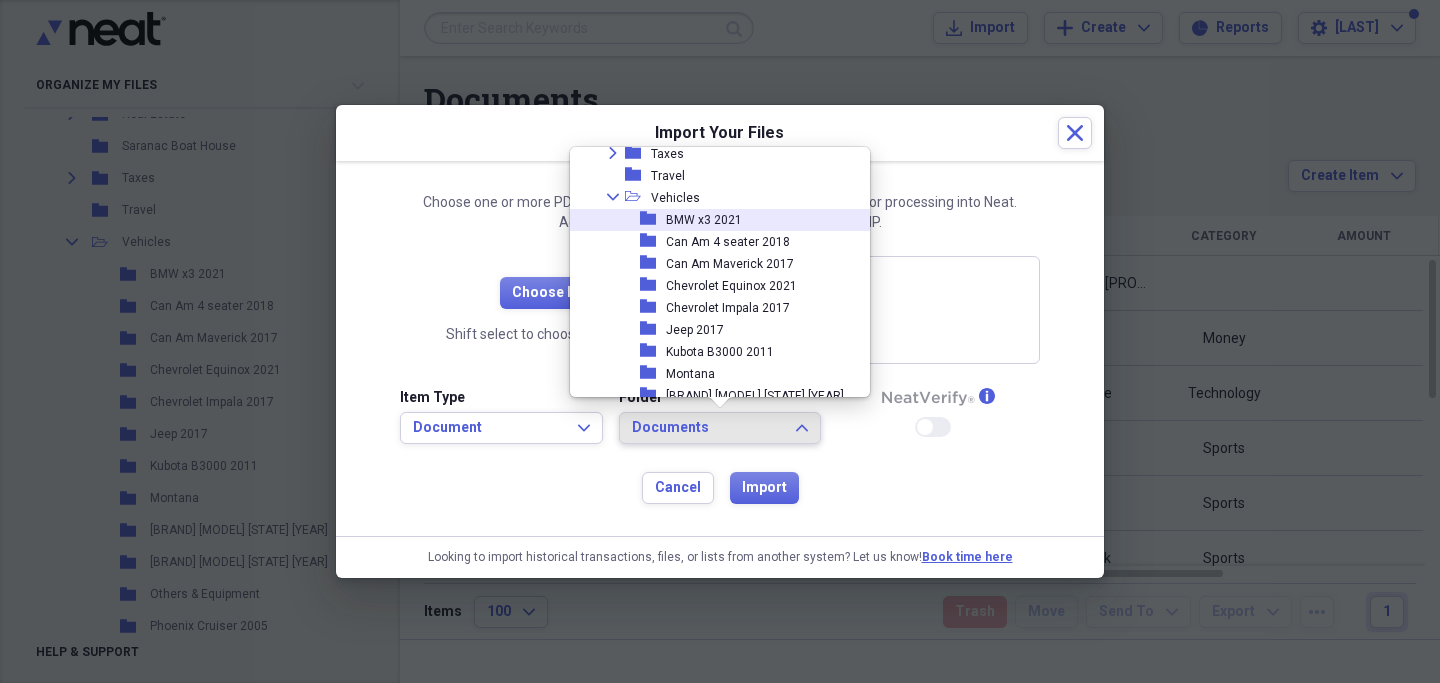 click on "BMW x3 2021" at bounding box center (704, 220) 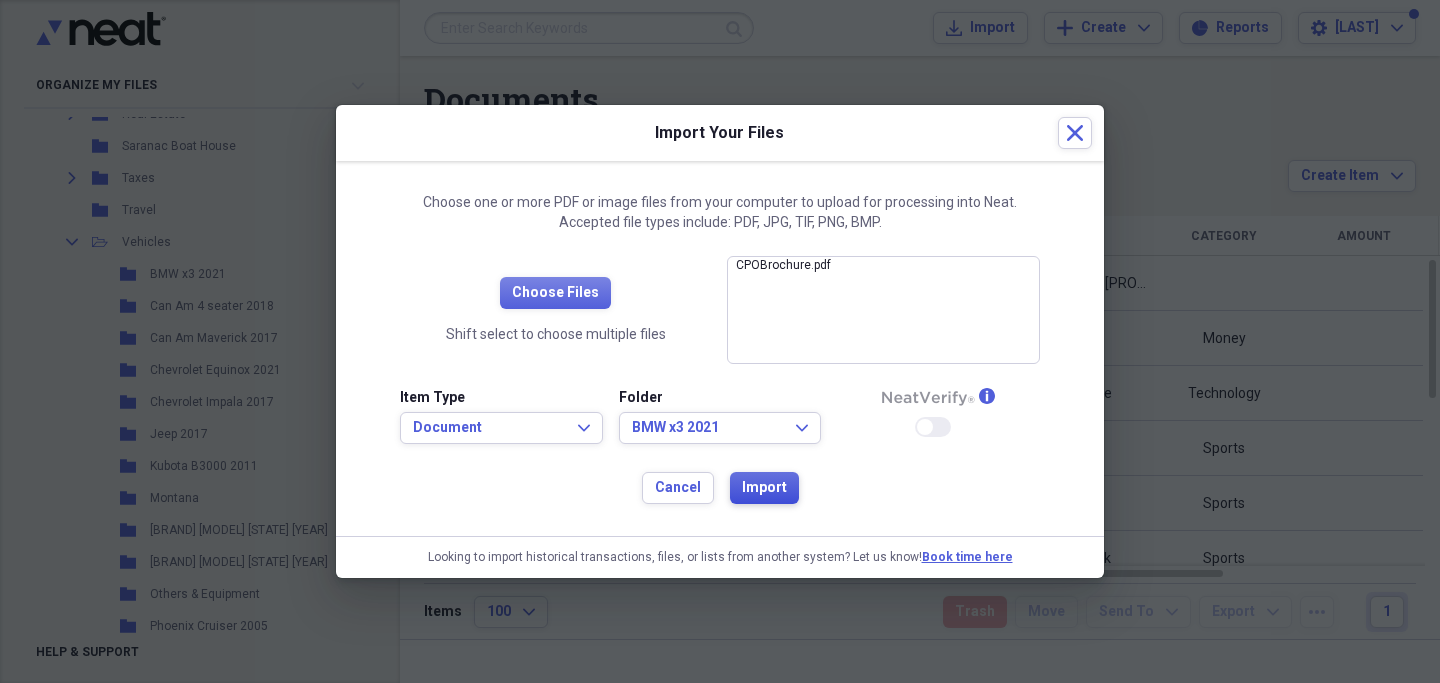 click on "Import" at bounding box center (764, 488) 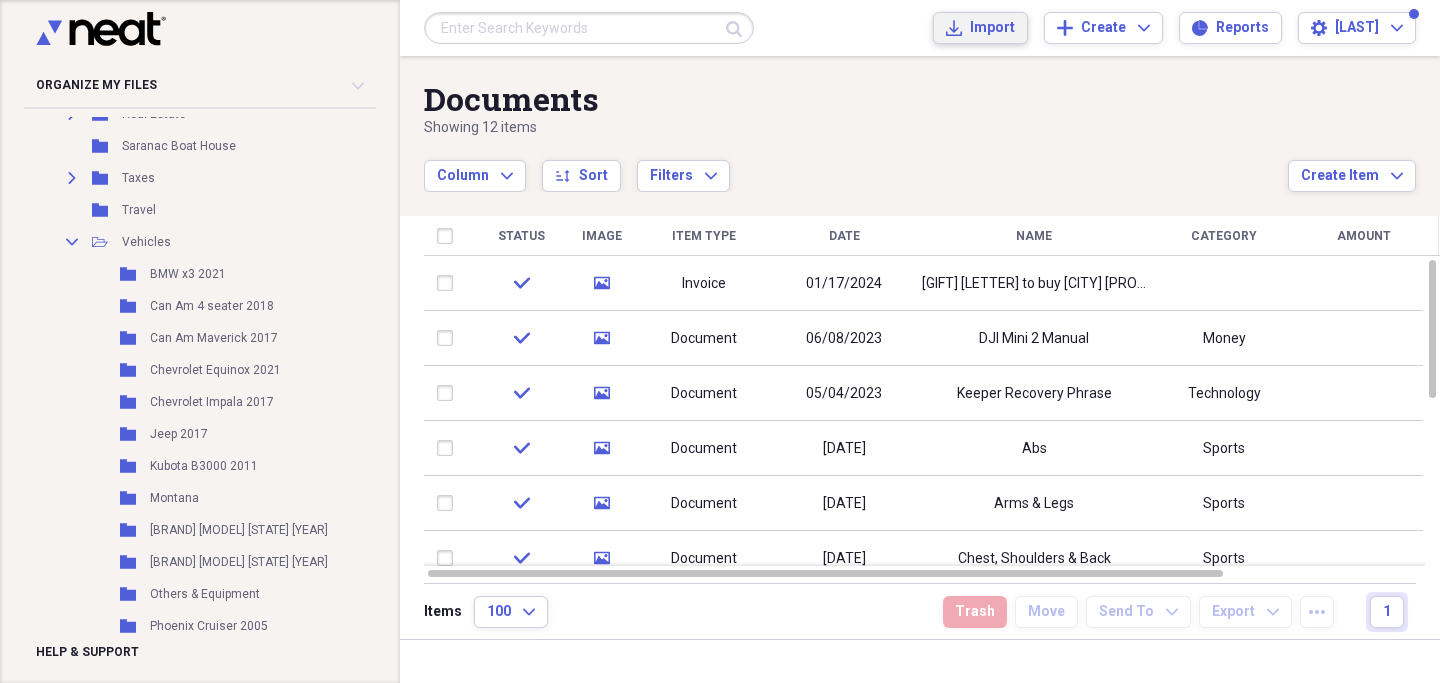 click on "Import" at bounding box center [992, 28] 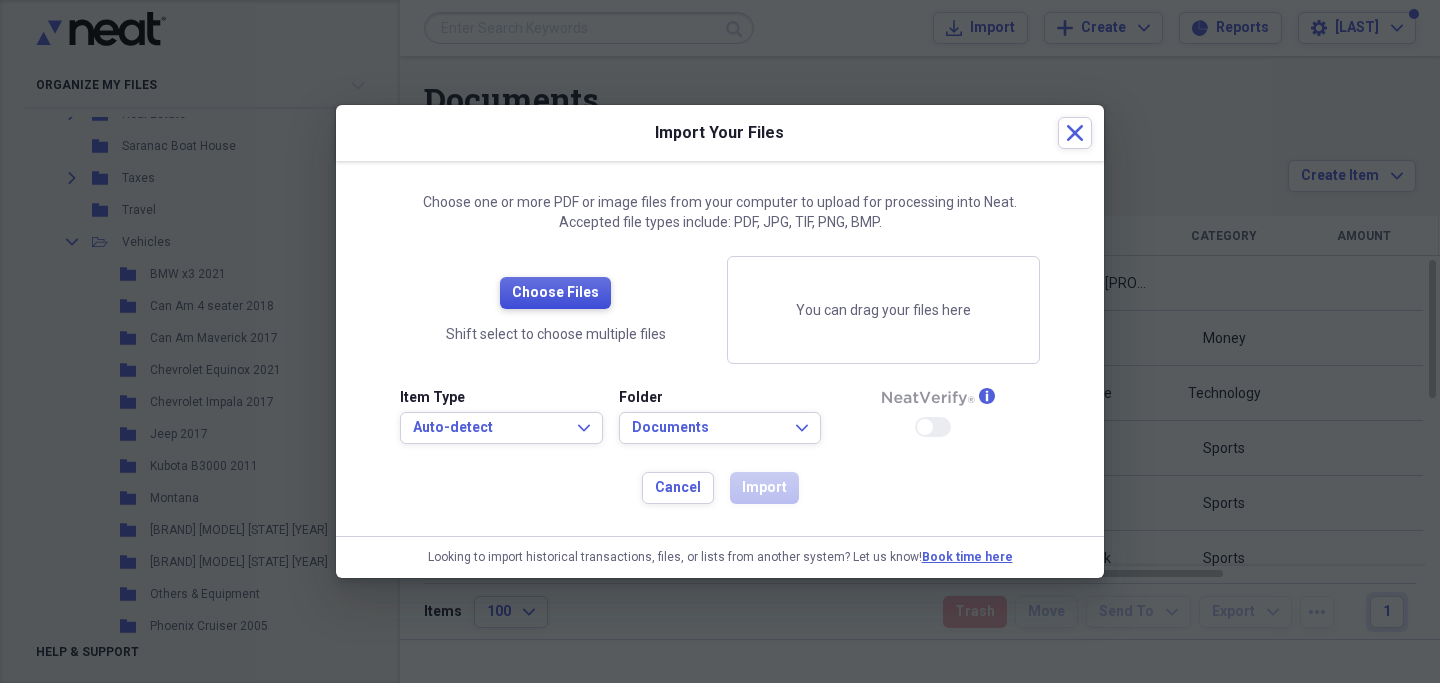 click on "Choose Files" at bounding box center (555, 293) 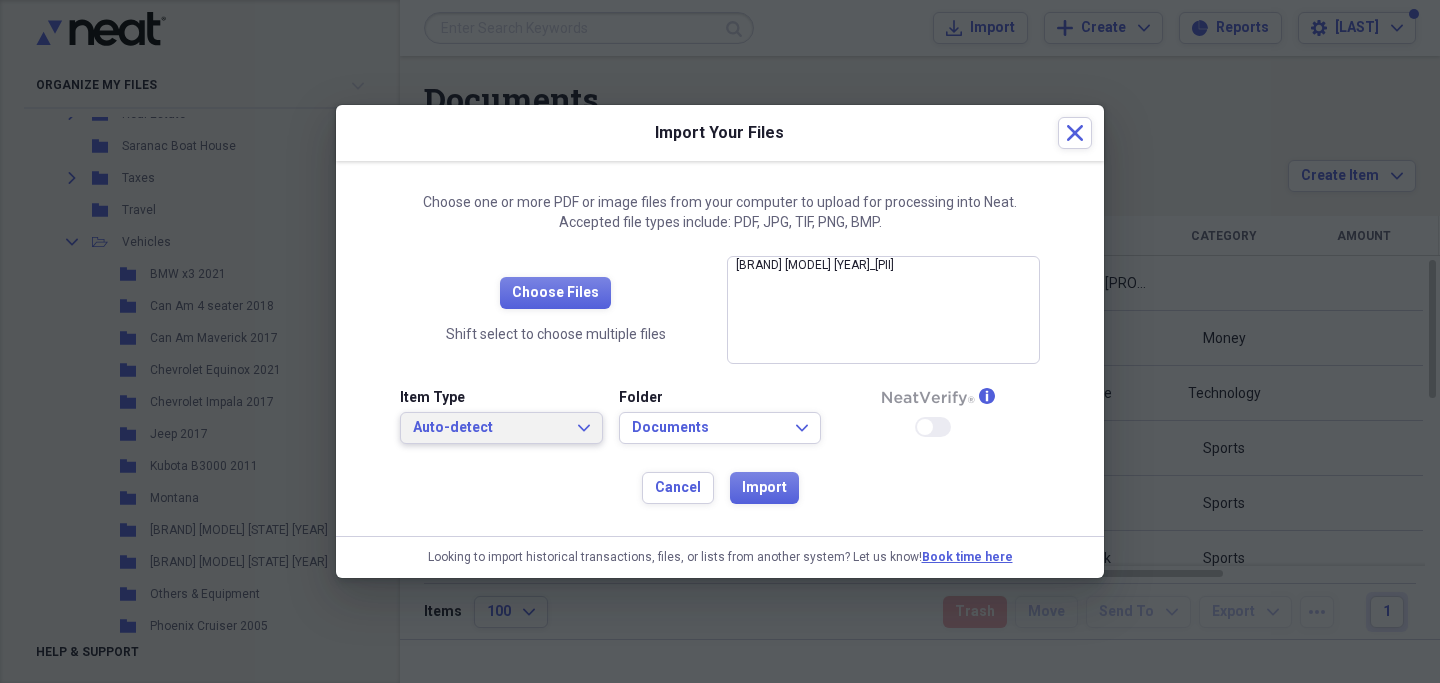 click on "Expand" 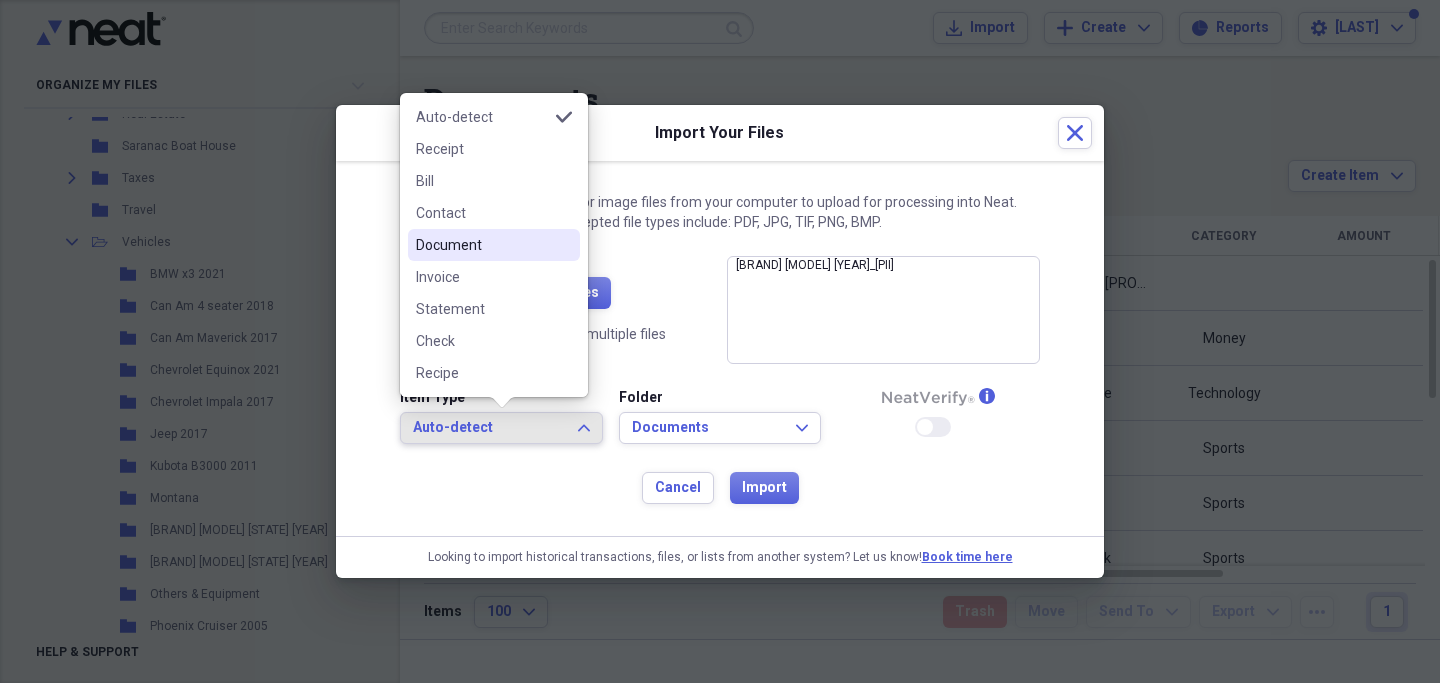 click on "Document" at bounding box center (482, 245) 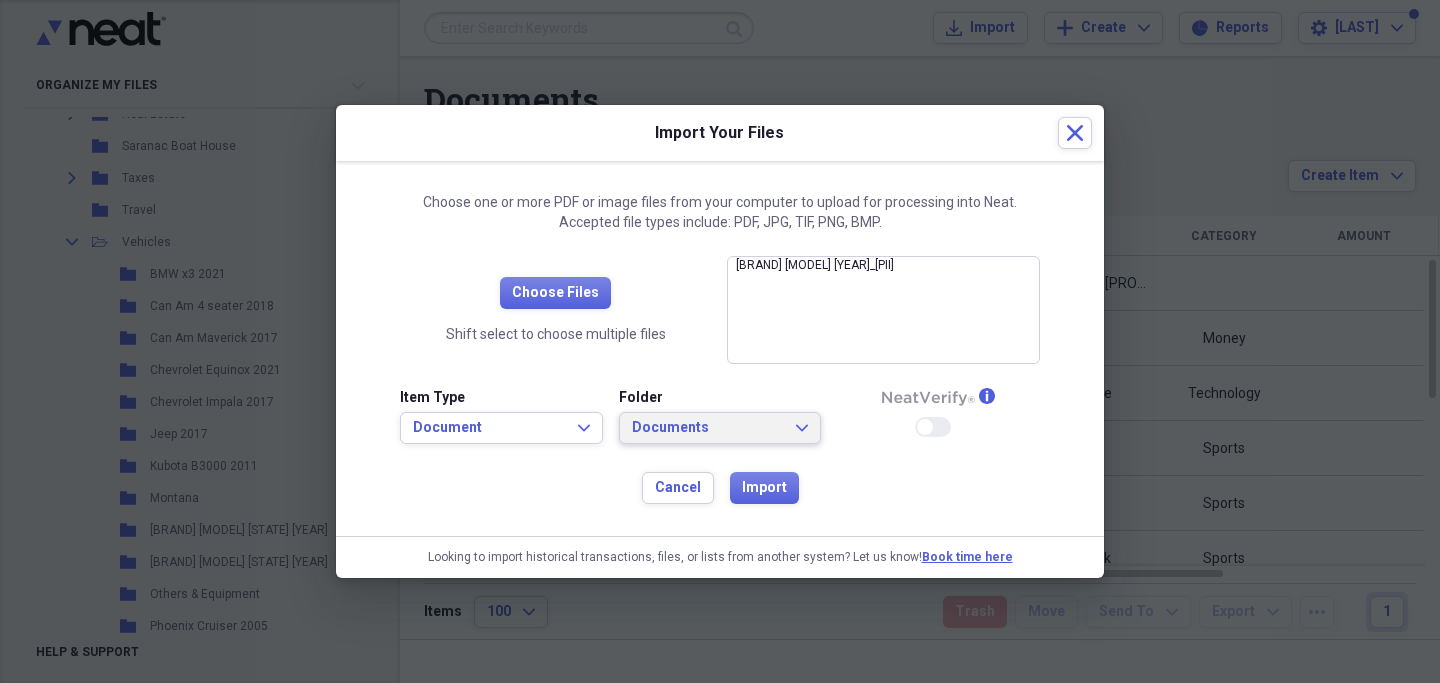 click on "Documents Expand" at bounding box center [720, 428] 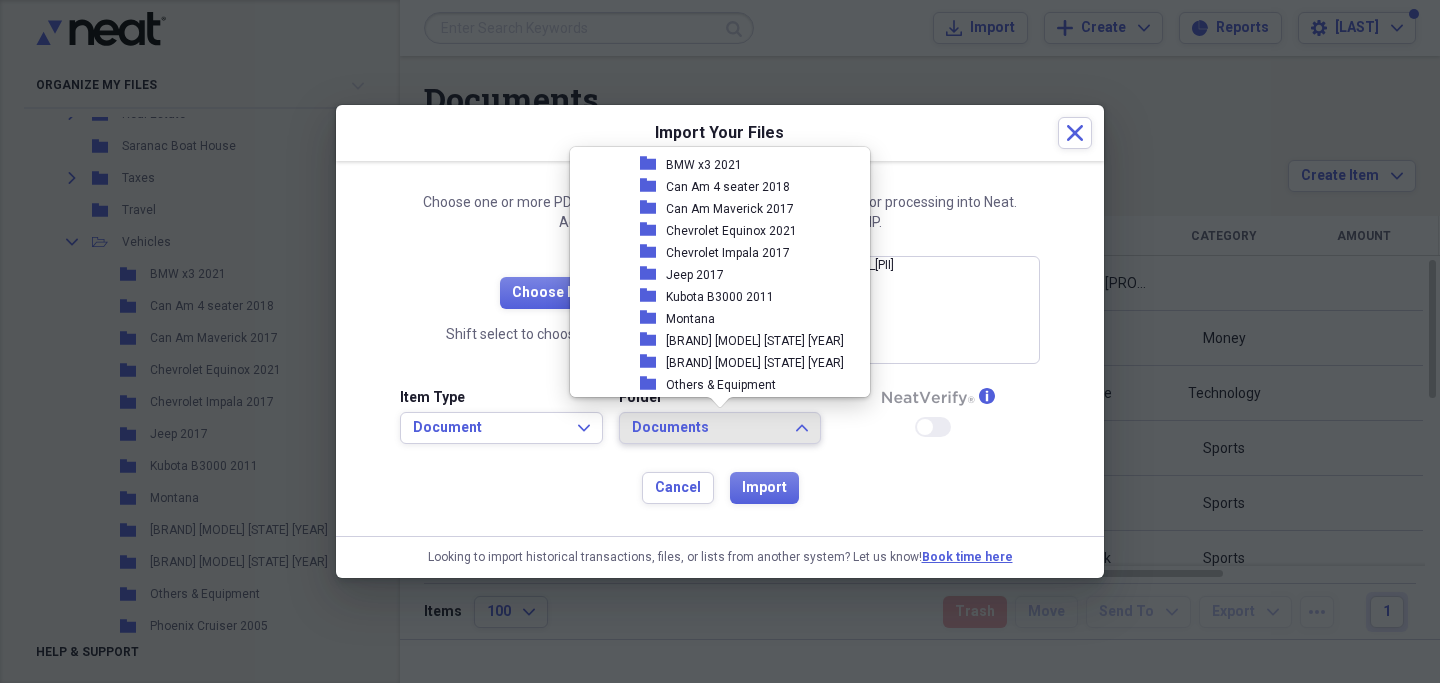scroll, scrollTop: 648, scrollLeft: 0, axis: vertical 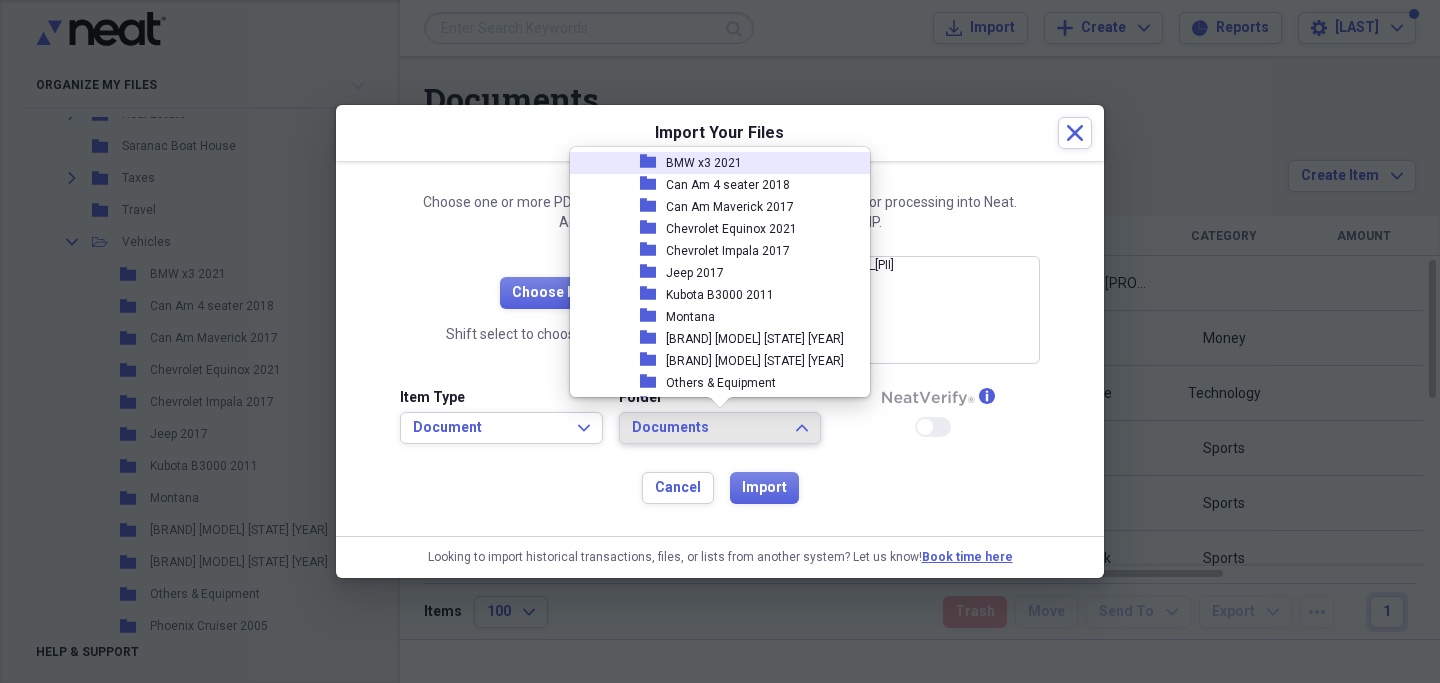 click on "BMW x3 2021" at bounding box center (704, 163) 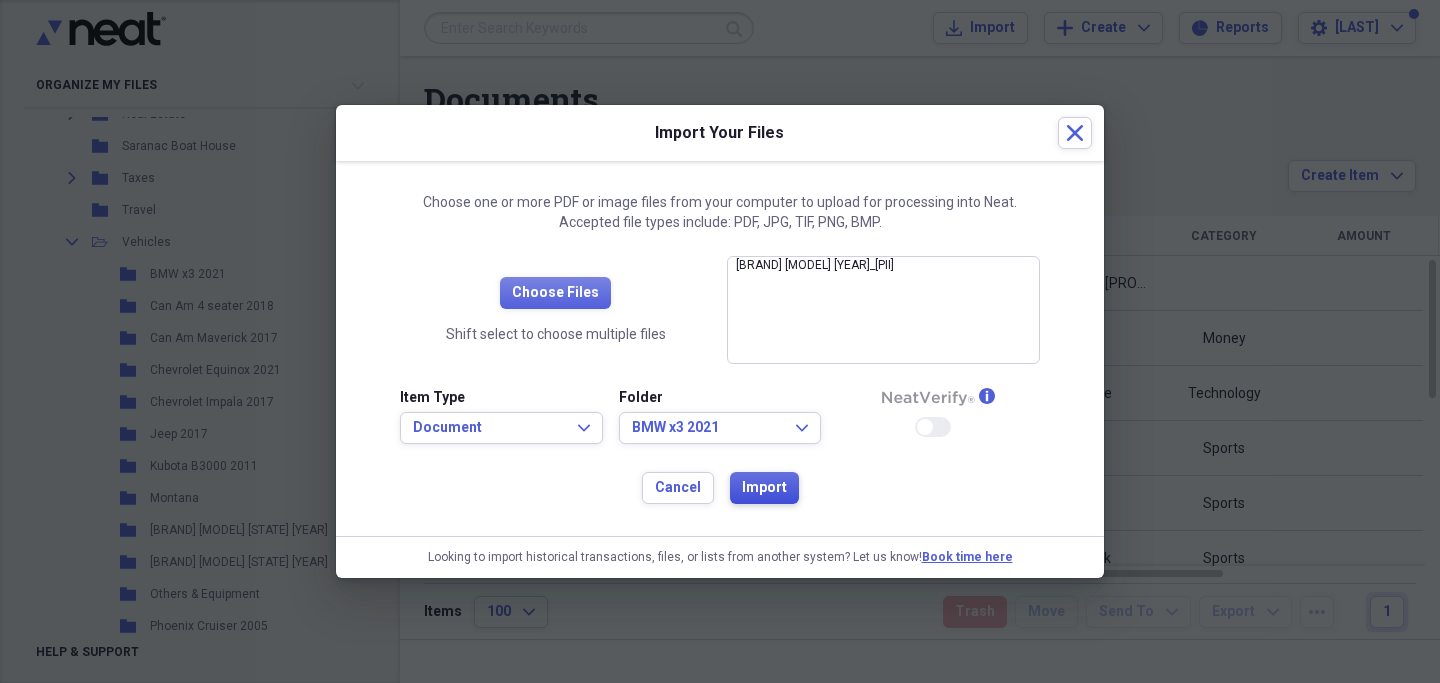 click on "Import" at bounding box center (764, 488) 